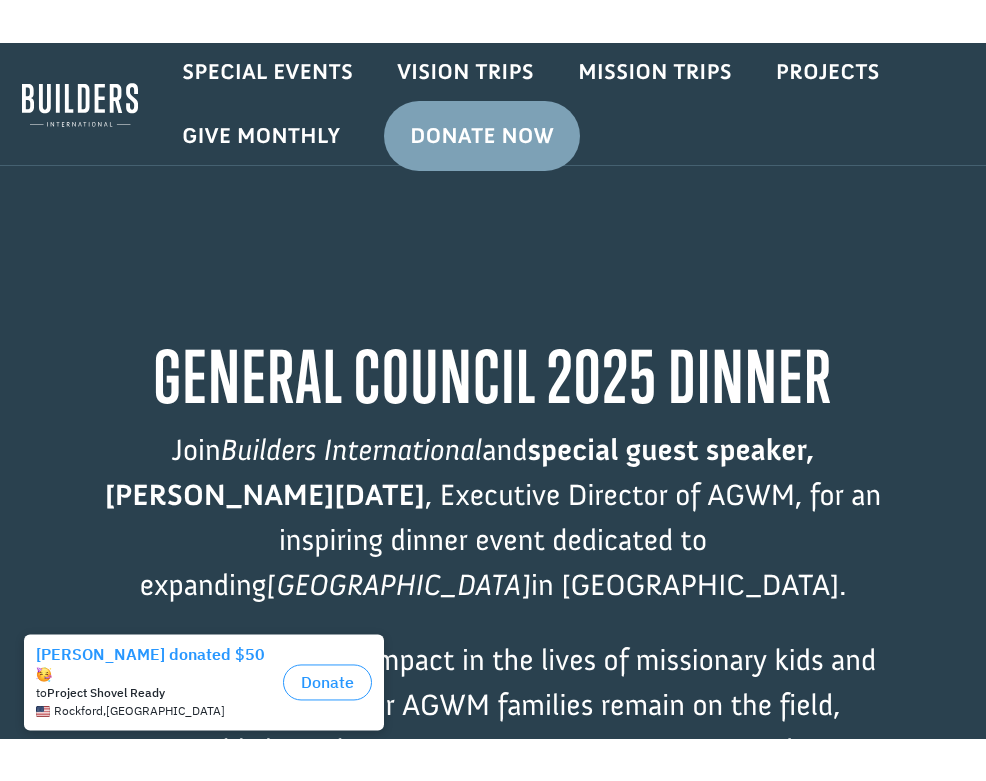 scroll, scrollTop: 0, scrollLeft: 0, axis: both 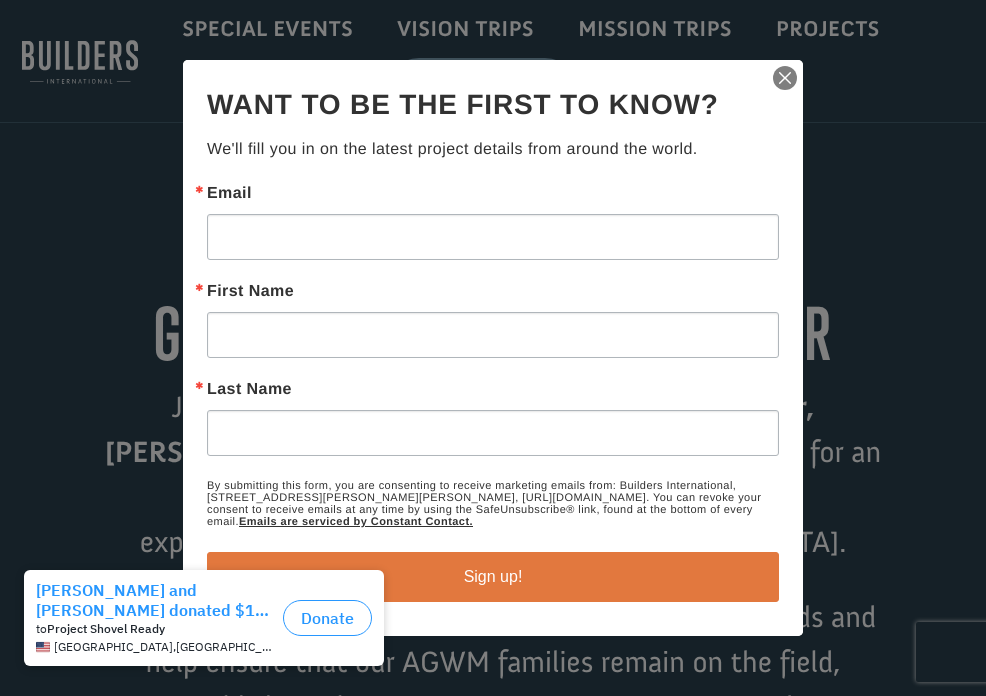 click at bounding box center [785, 78] 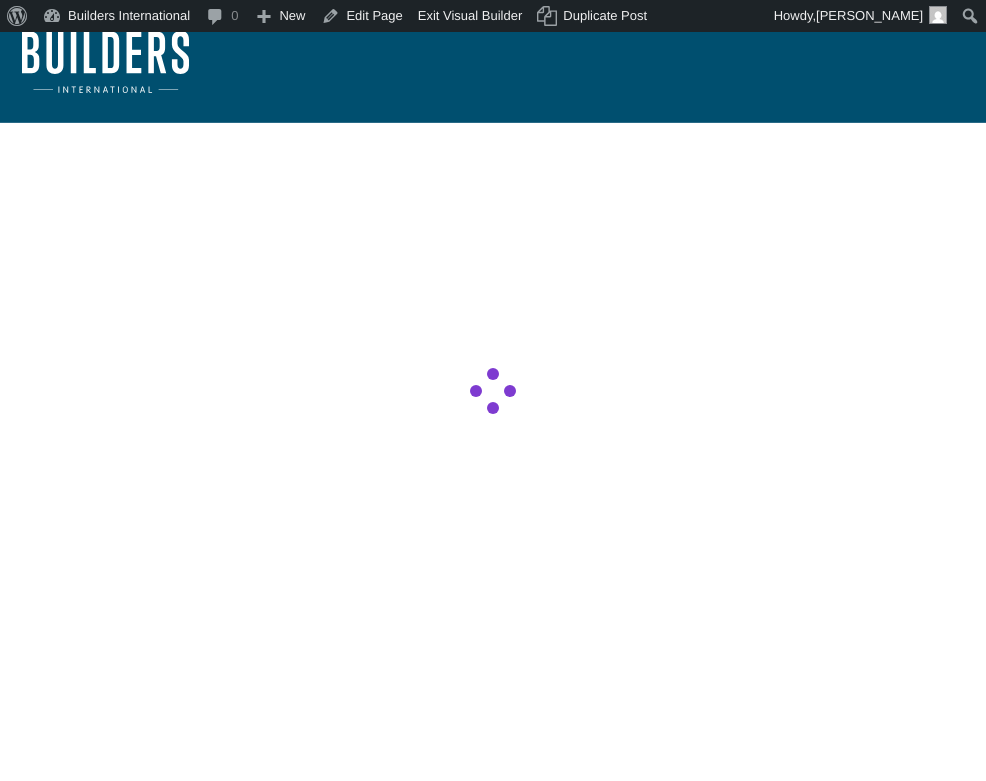 scroll, scrollTop: 0, scrollLeft: 0, axis: both 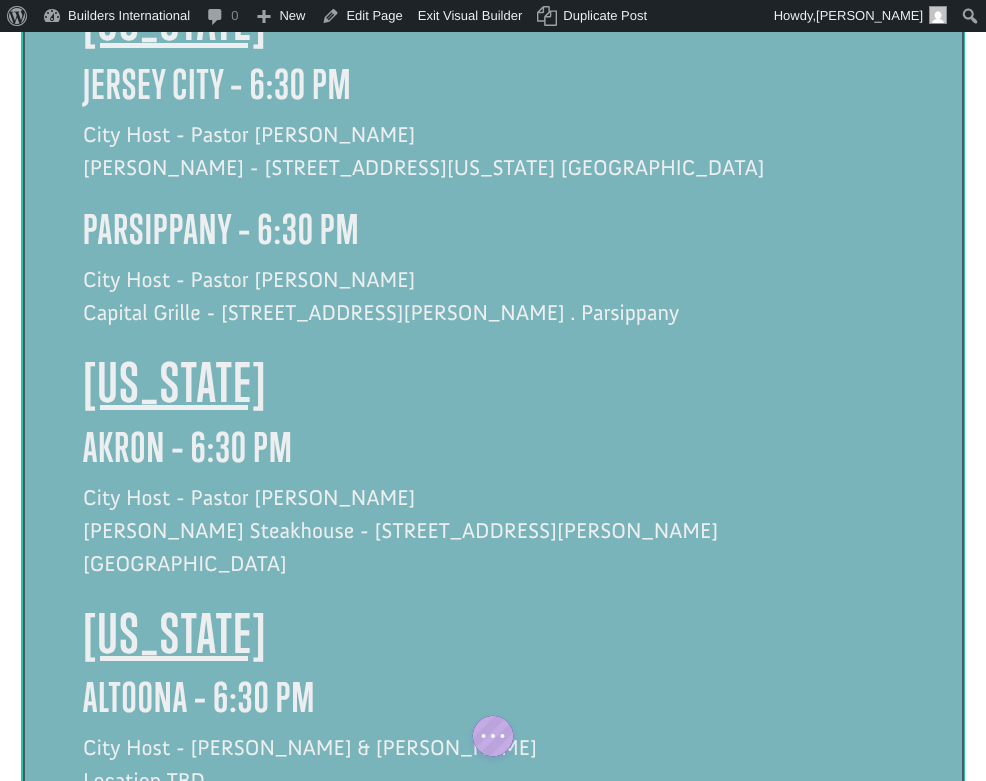 click 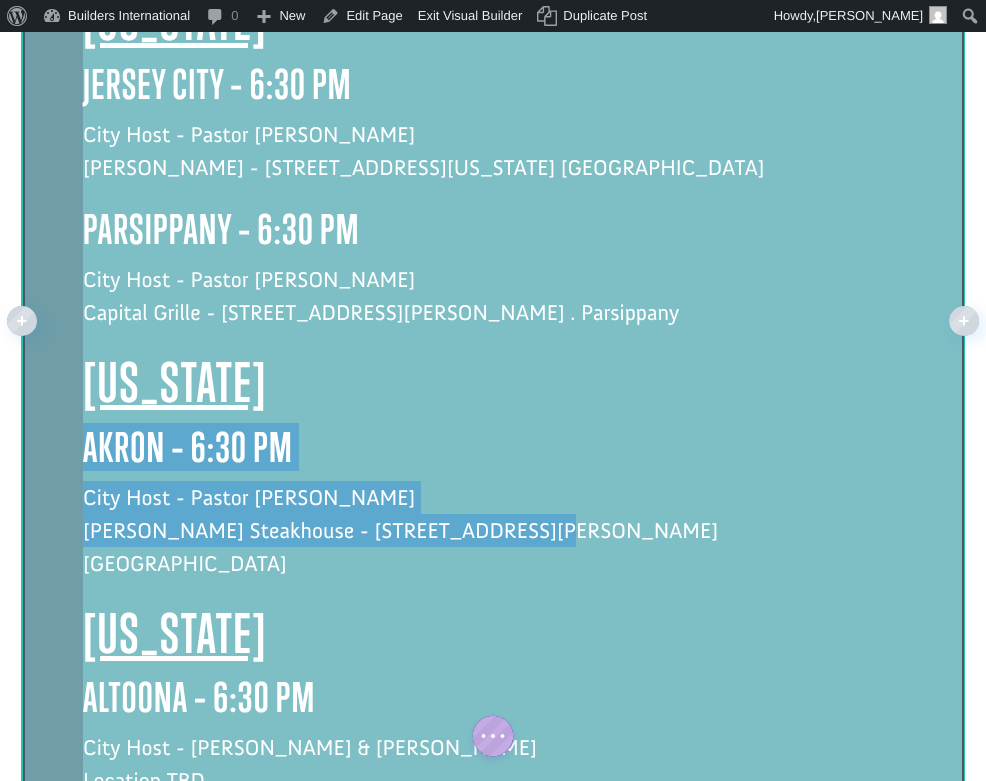 drag, startPoint x: 524, startPoint y: 459, endPoint x: 75, endPoint y: 379, distance: 456.07126 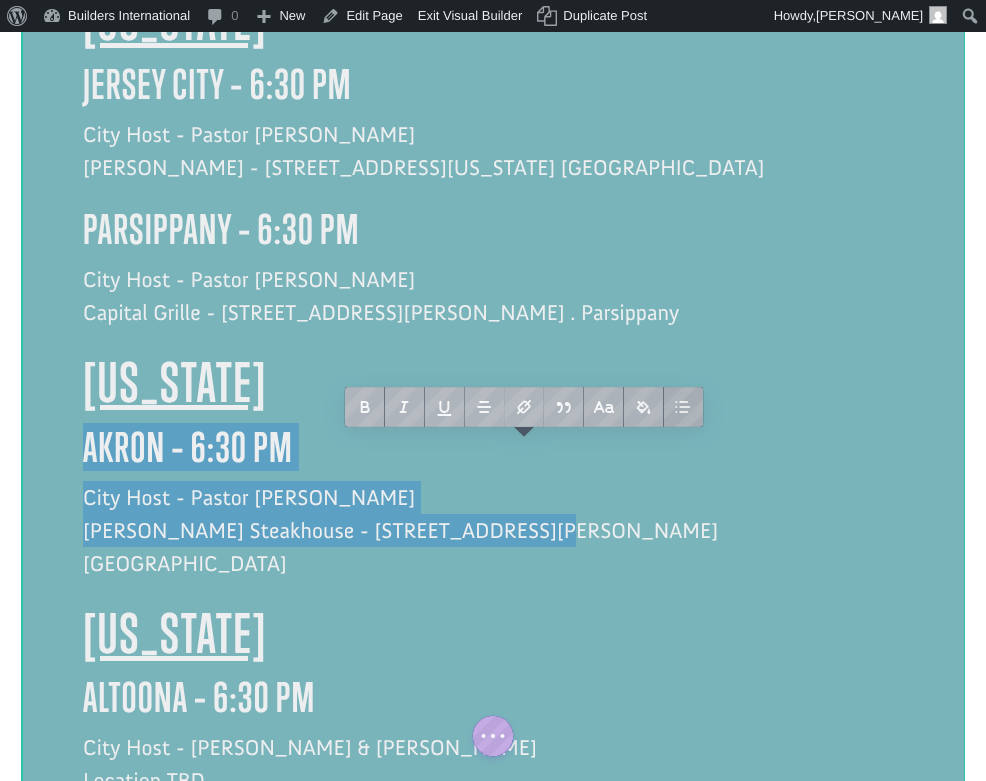 copy on "Akron – 6:30 PM City Host - Pastor Greg Ebie Fleming's Steakhouse - 4000 Medina Rd . Akron" 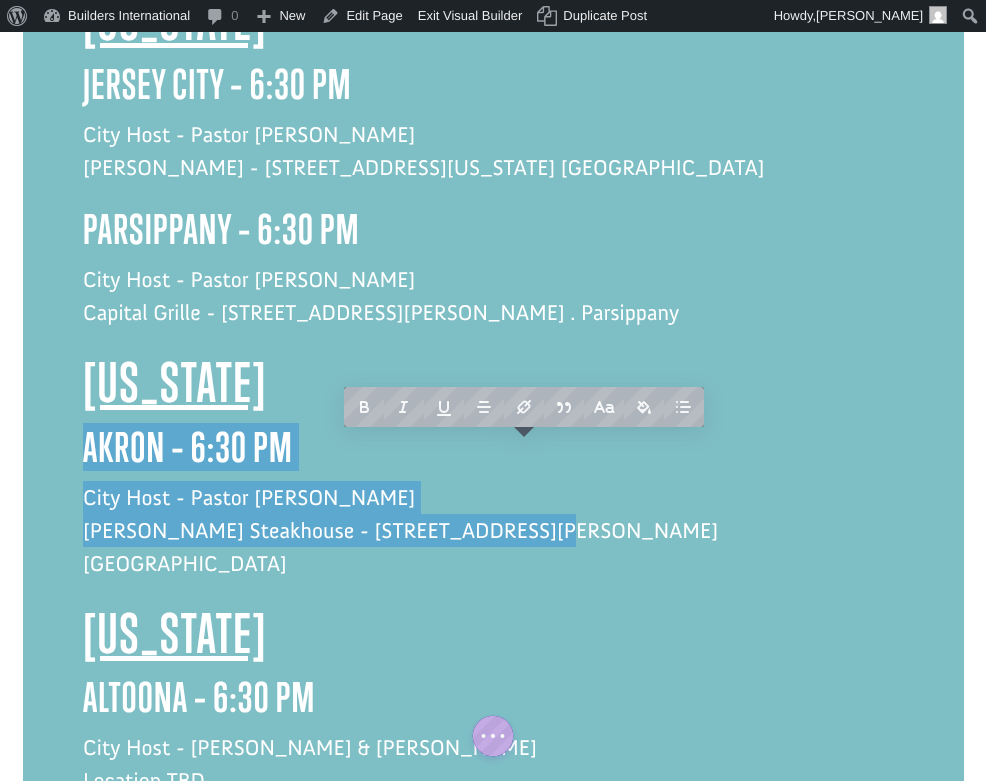 click 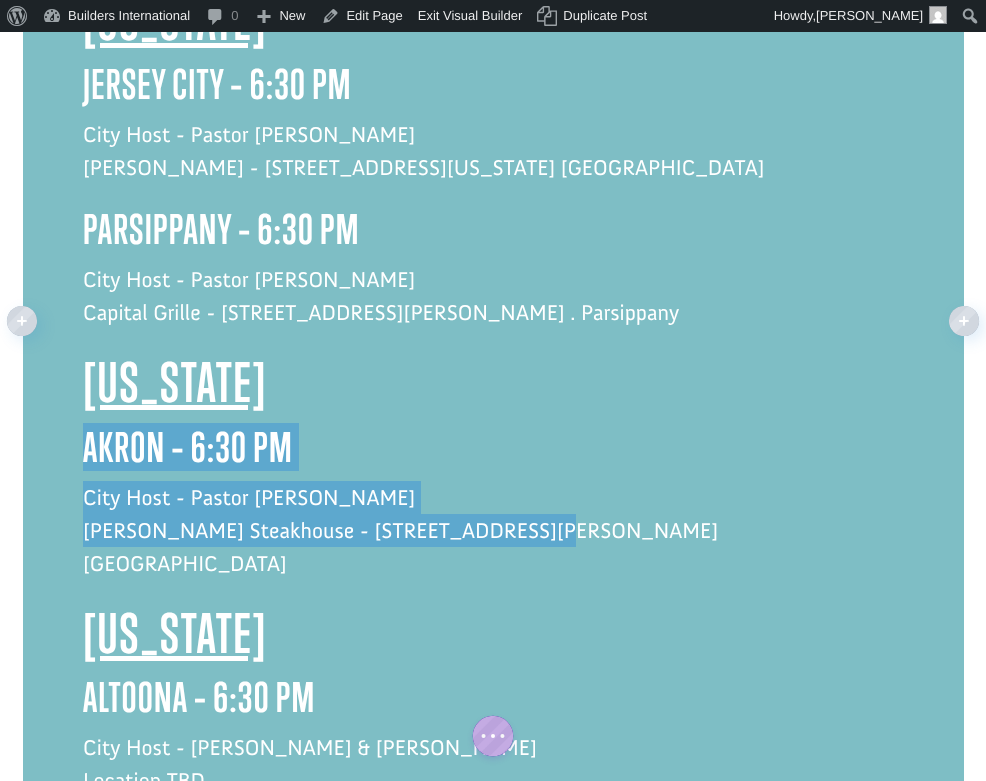 click on "City Host - Pastor Greg Ebie Fleming's Steakhouse - 4000 Medina Rd . Akron" at bounding box center [493, 541] 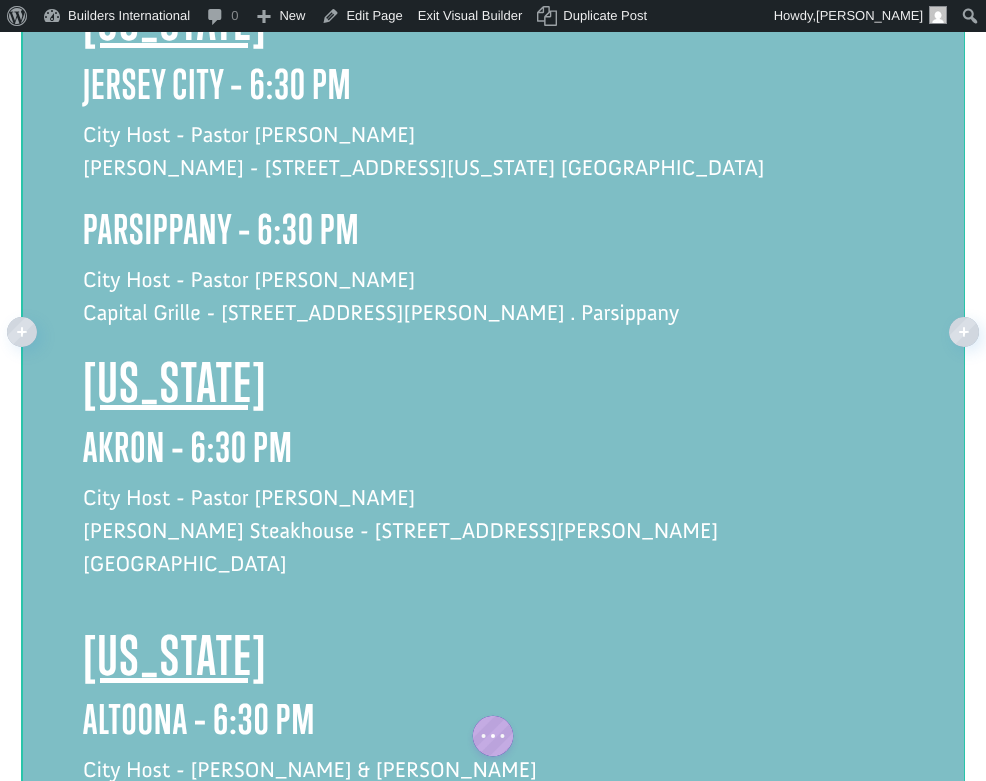 paste 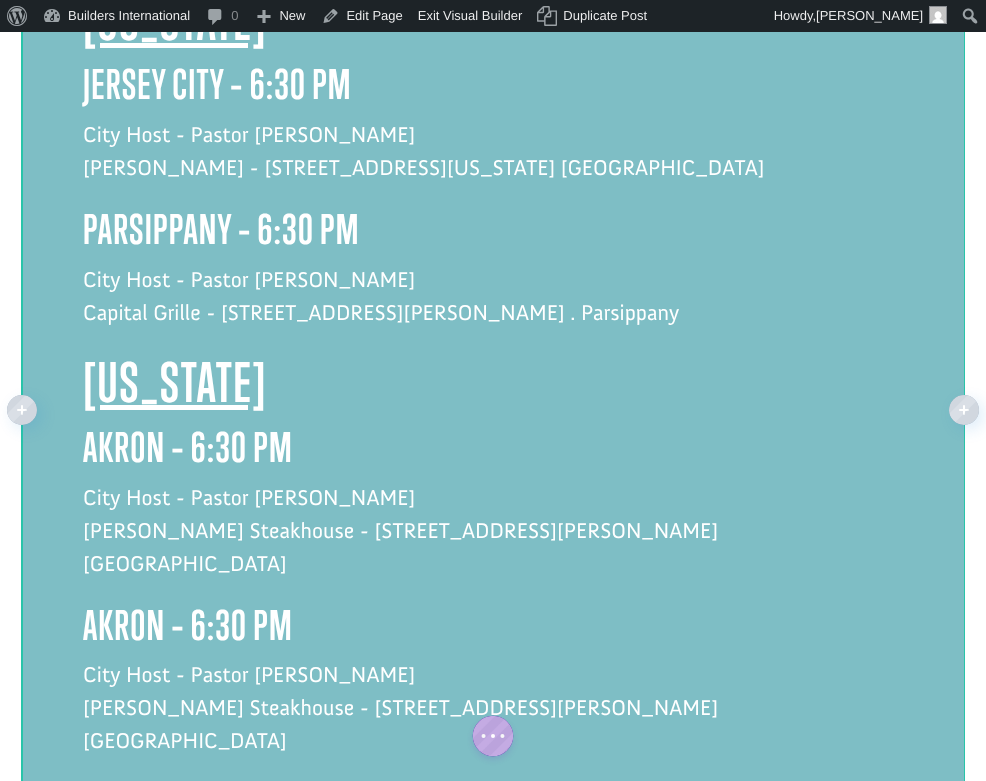 click on "Akron – 6:30 PM" at bounding box center [493, 630] 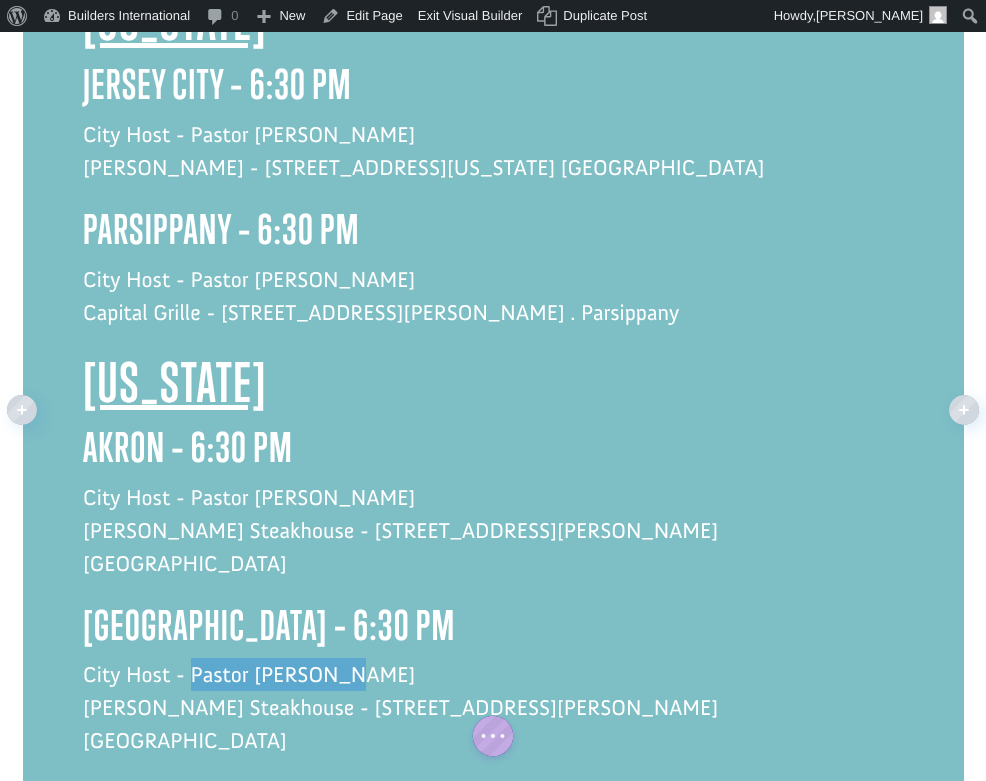 drag, startPoint x: 343, startPoint y: 567, endPoint x: 194, endPoint y: 572, distance: 149.08386 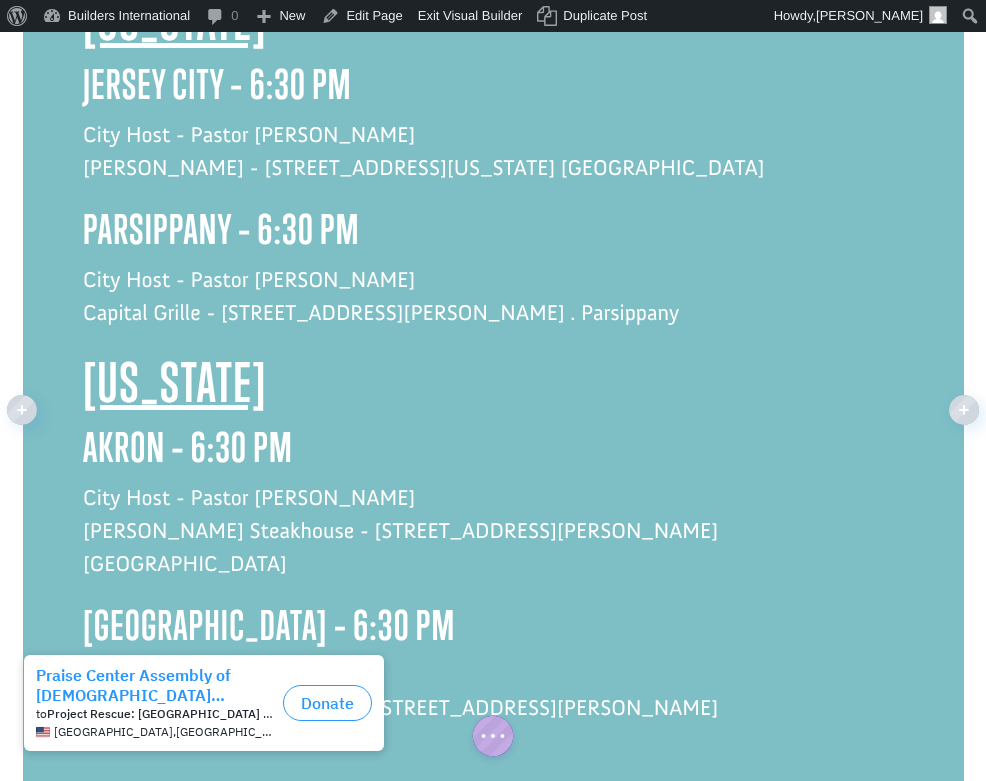drag, startPoint x: 277, startPoint y: 600, endPoint x: 89, endPoint y: 606, distance: 188.09572 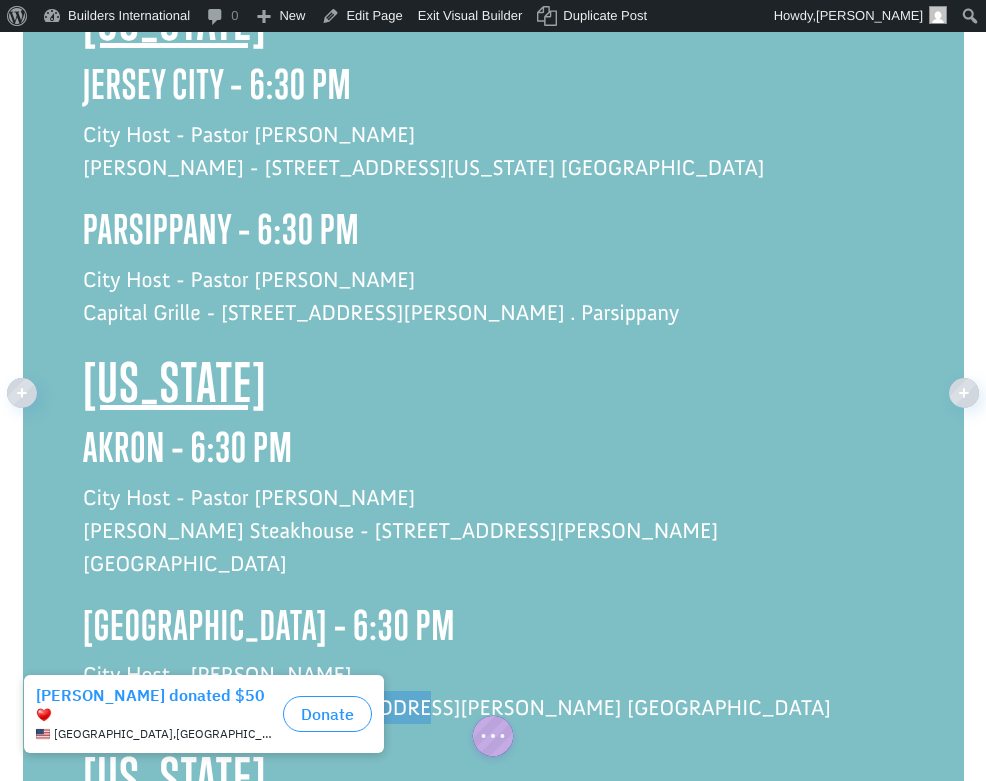 drag, startPoint x: 381, startPoint y: 597, endPoint x: 238, endPoint y: 598, distance: 143.0035 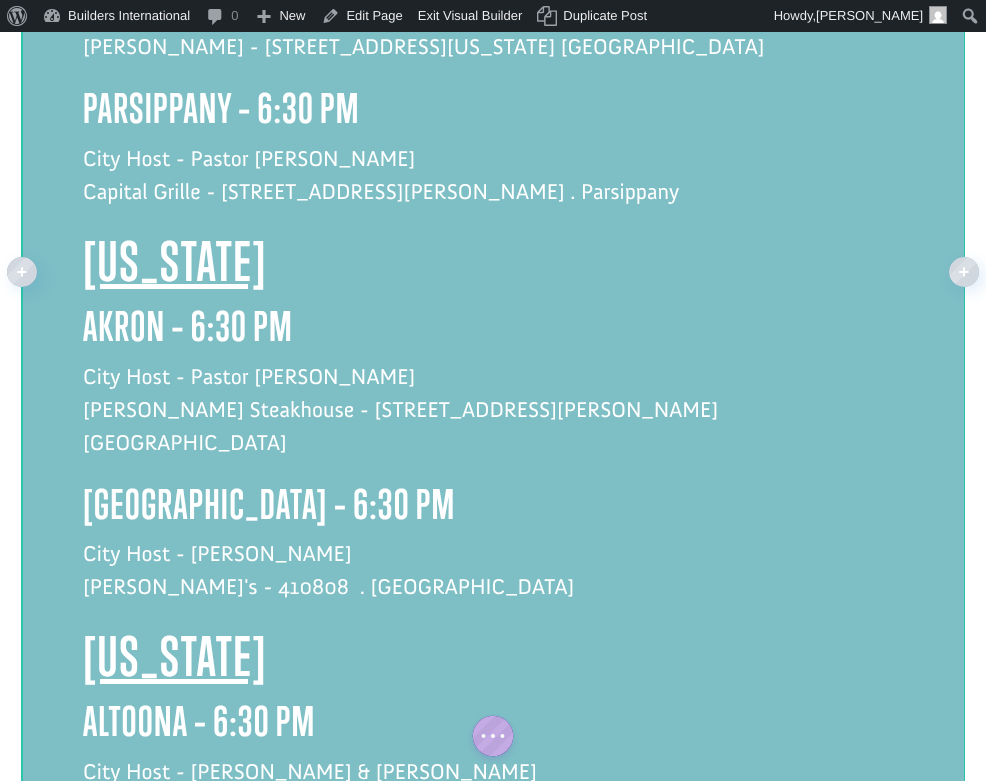 scroll, scrollTop: 2830, scrollLeft: 0, axis: vertical 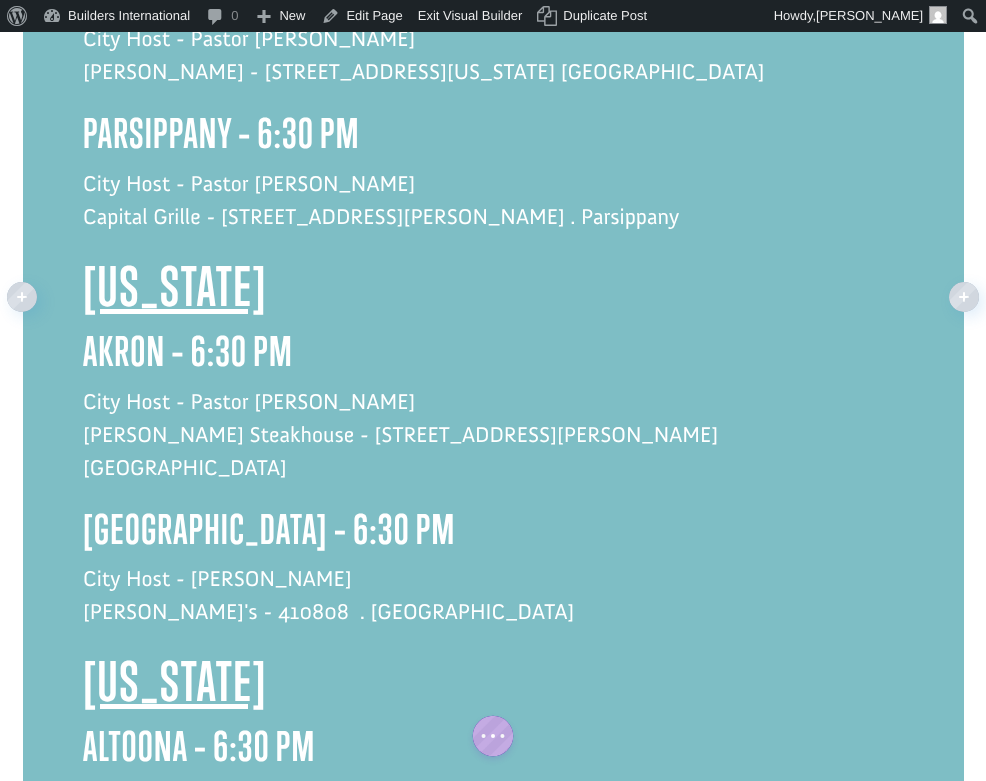 click on "City Host - Joe Denbrow Eddie Merlot's - 410808  . Akron" at bounding box center (493, 606) 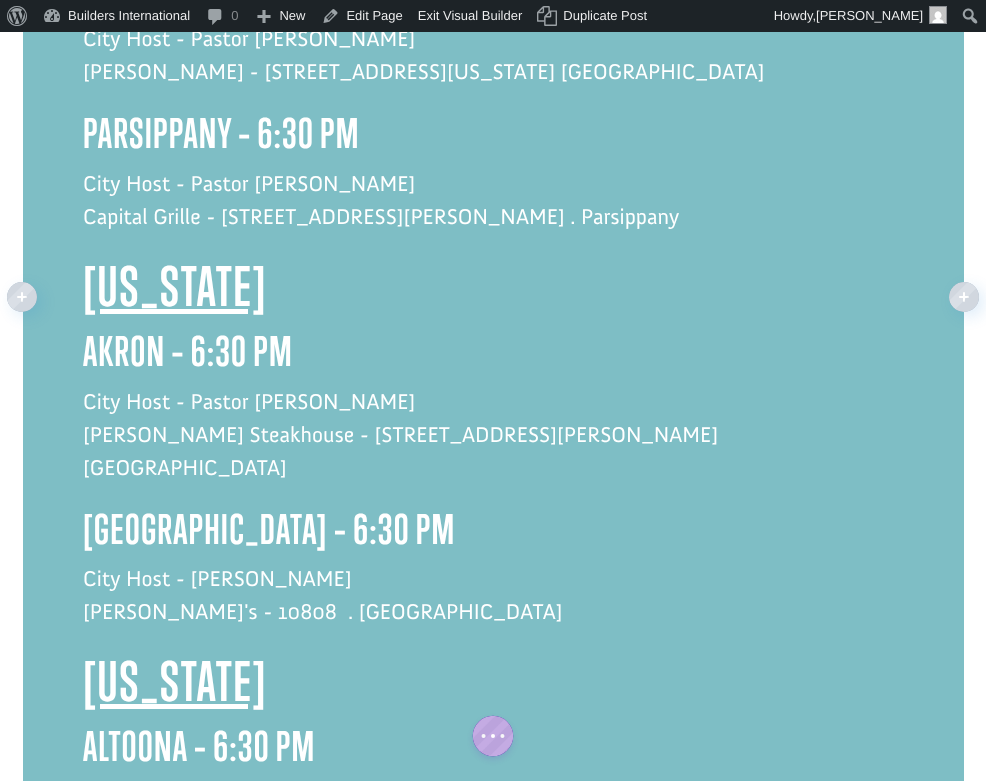 click on "City Host - Joe Denbrow Eddie Merlot's - 10808  . Akron" at bounding box center [493, 606] 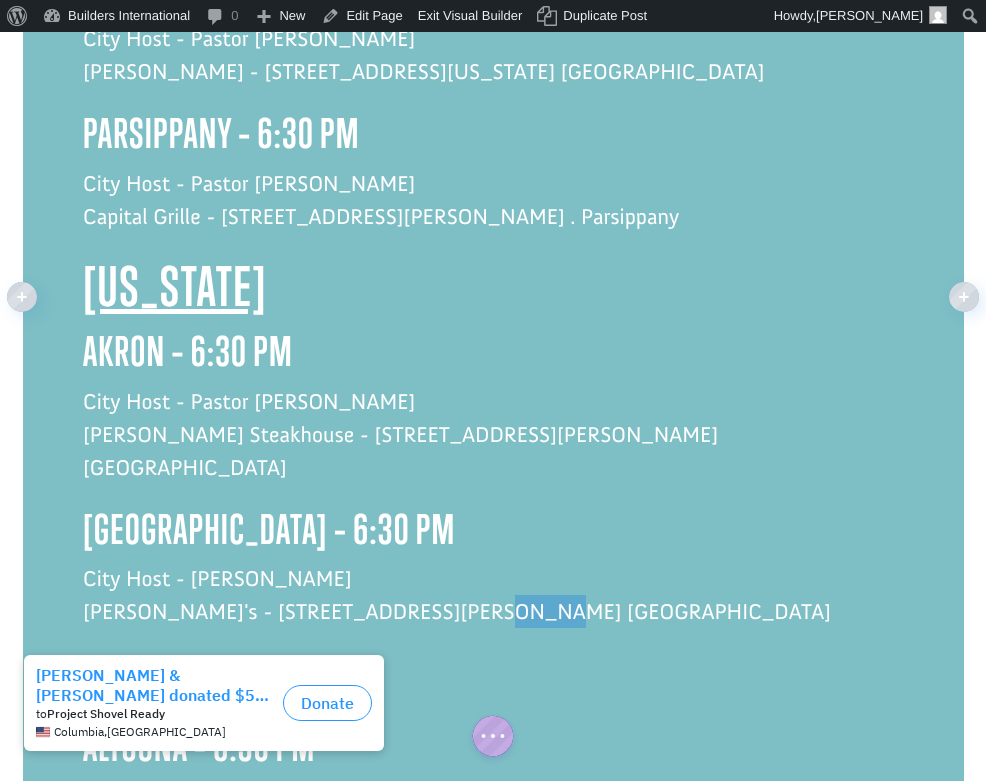 drag, startPoint x: 514, startPoint y: 502, endPoint x: 457, endPoint y: 503, distance: 57.00877 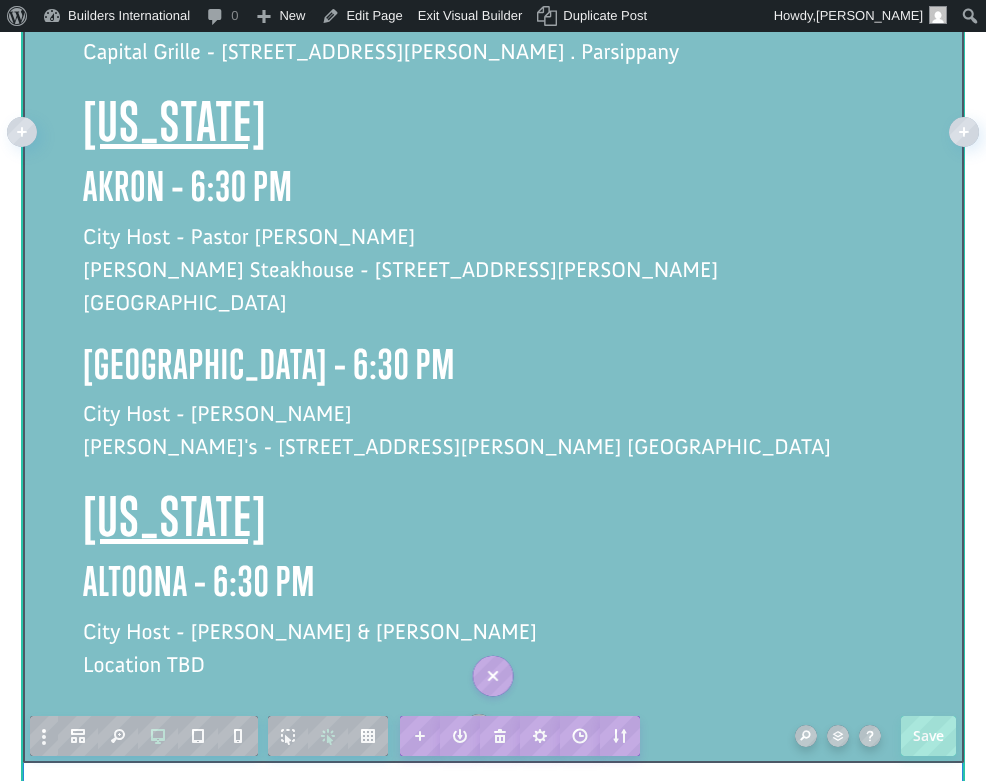 scroll, scrollTop: 3033, scrollLeft: 0, axis: vertical 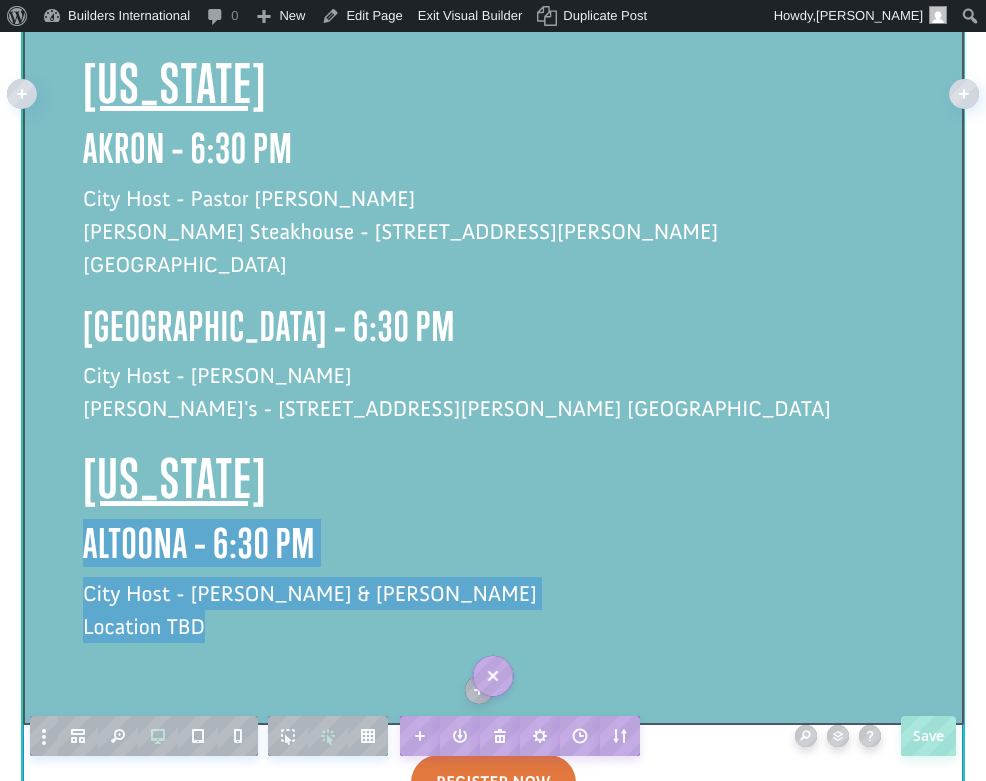 drag, startPoint x: 222, startPoint y: 525, endPoint x: 89, endPoint y: 445, distance: 155.20631 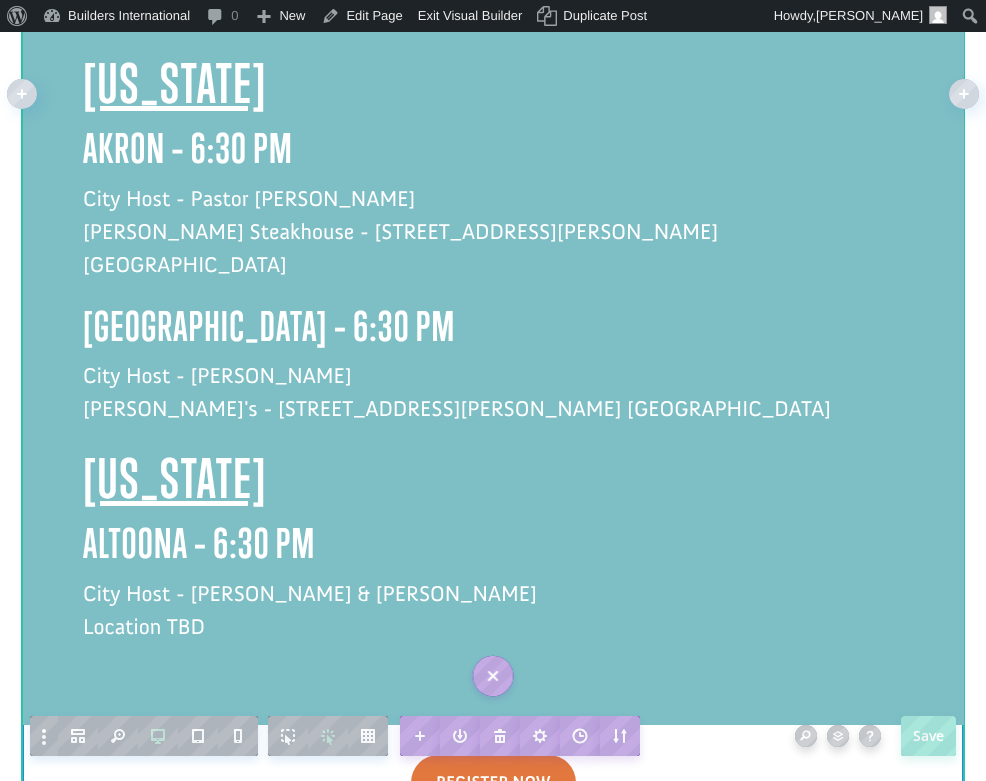 click on "City Host - Leroy & Deon Allison Location TBD" at bounding box center (493, 621) 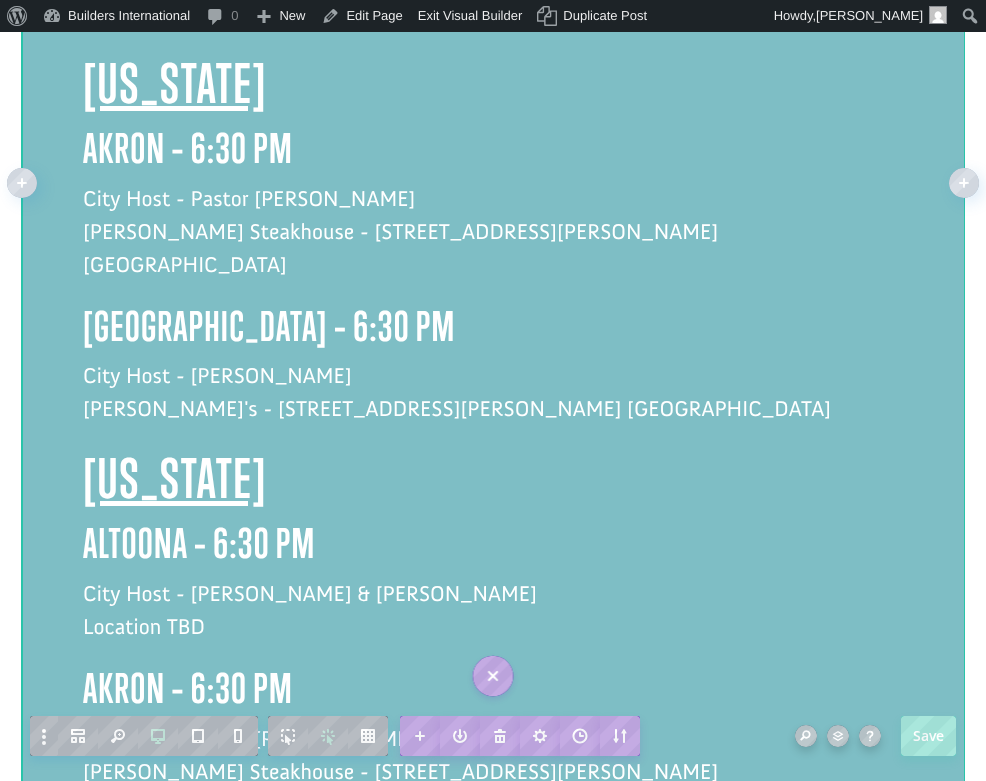 click on "Akron – 6:30 PM" at bounding box center (493, 693) 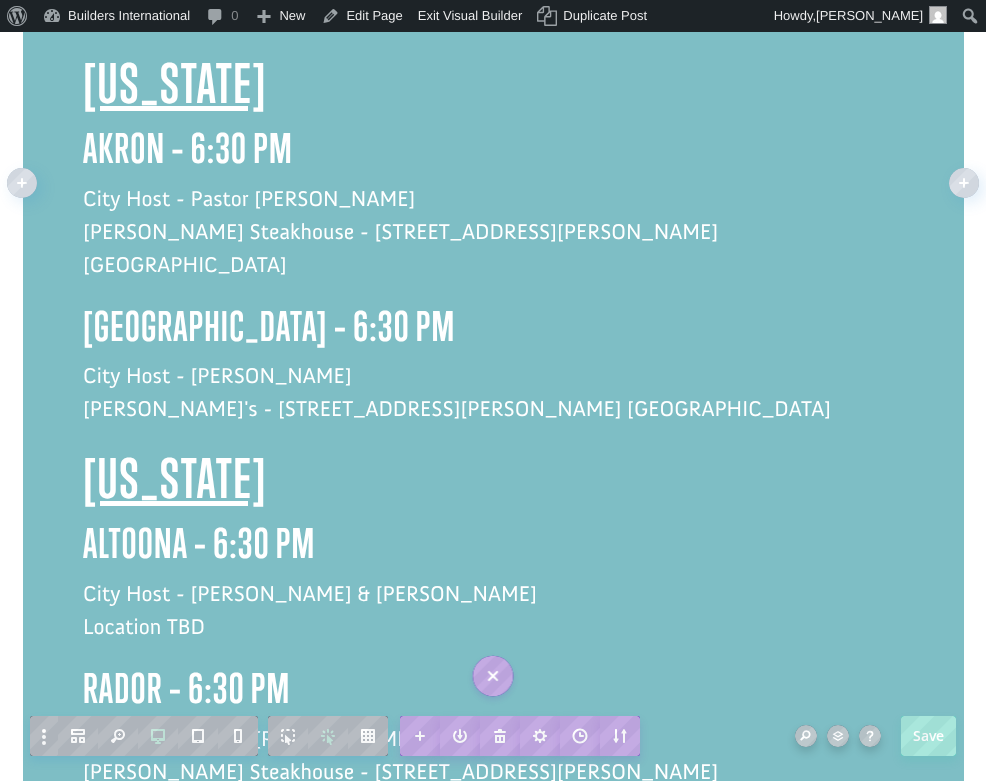 click on "Rador – 6:30 PM" at bounding box center [493, 693] 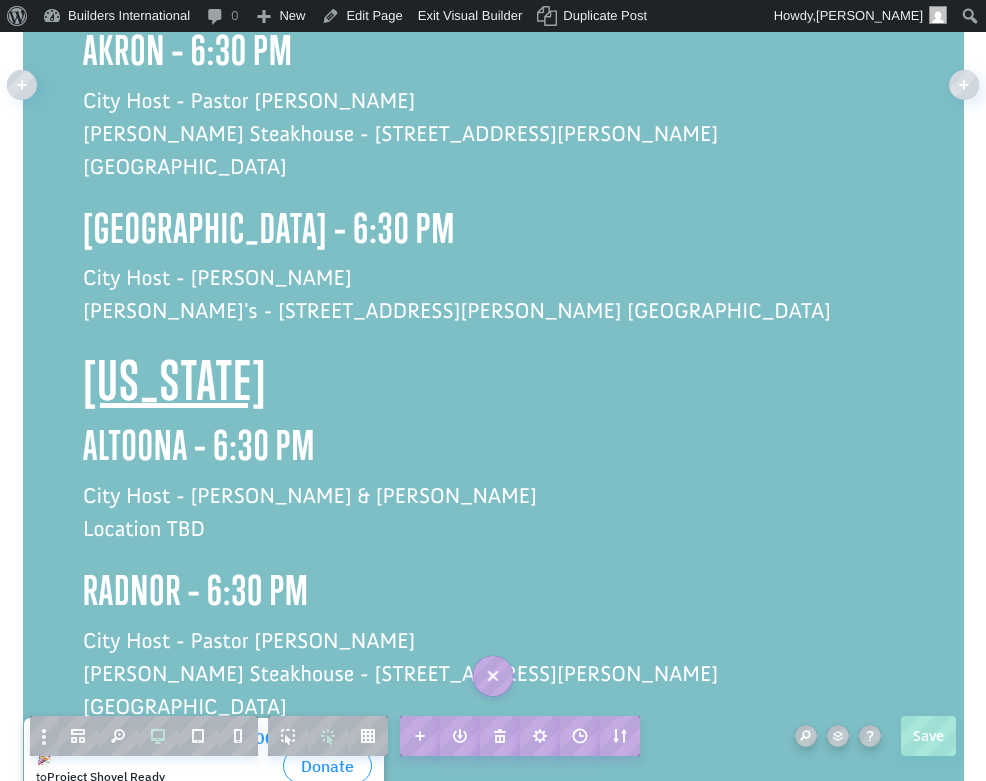 scroll, scrollTop: 3138, scrollLeft: 0, axis: vertical 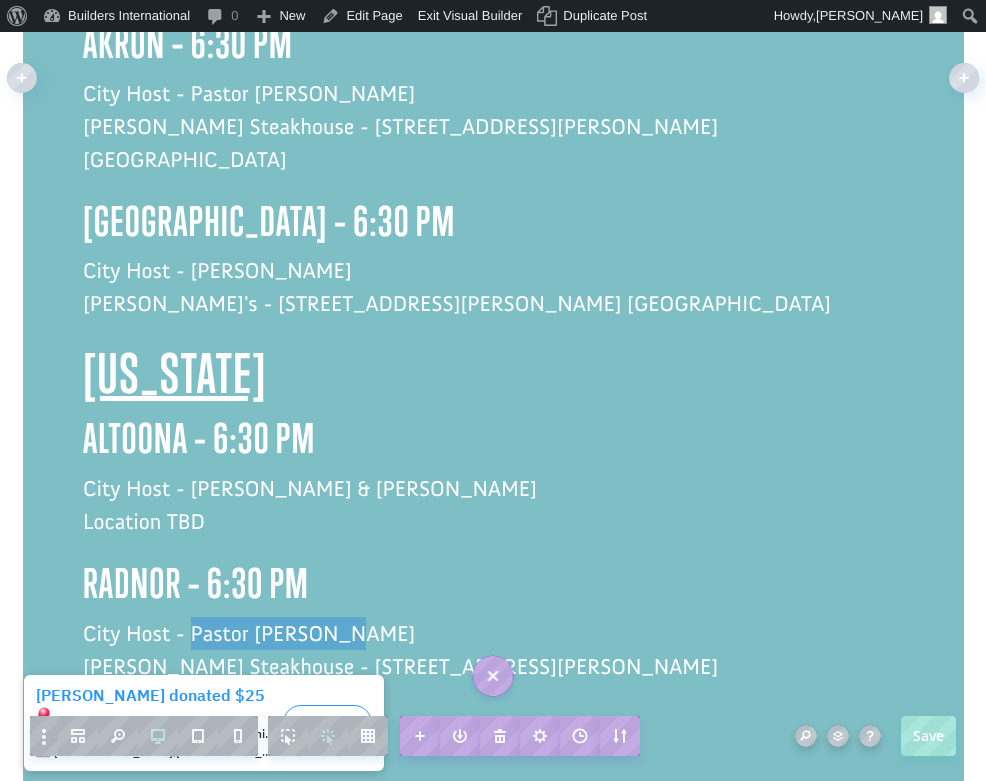 drag, startPoint x: 343, startPoint y: 524, endPoint x: 193, endPoint y: 527, distance: 150.03 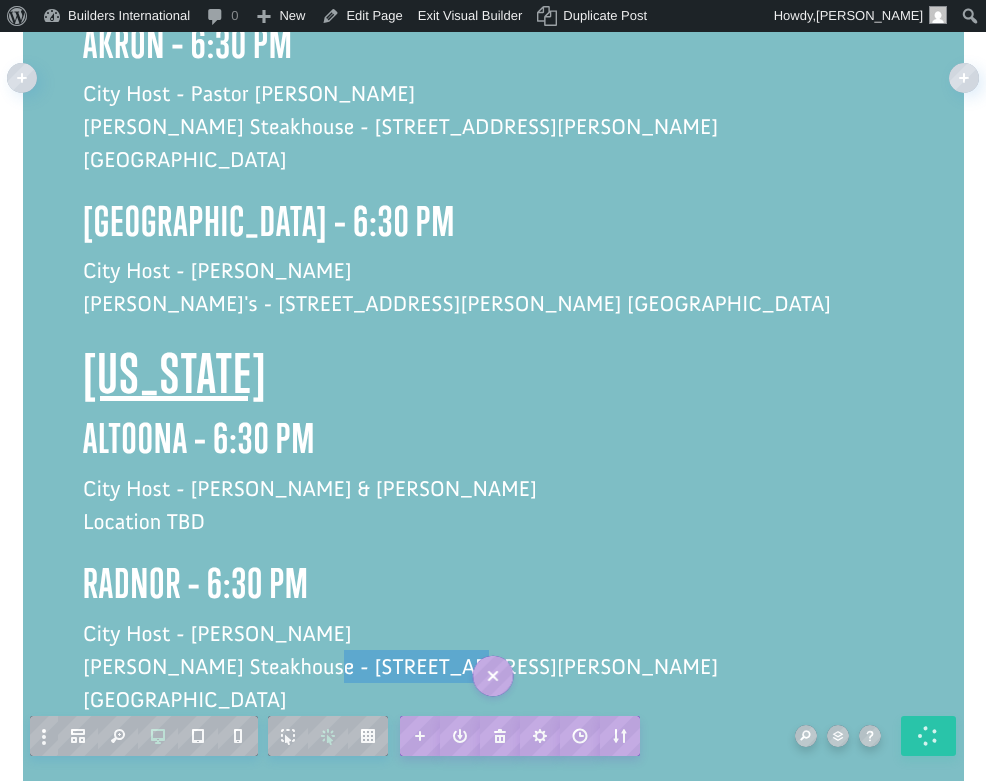 drag, startPoint x: 448, startPoint y: 557, endPoint x: 301, endPoint y: 569, distance: 147.48898 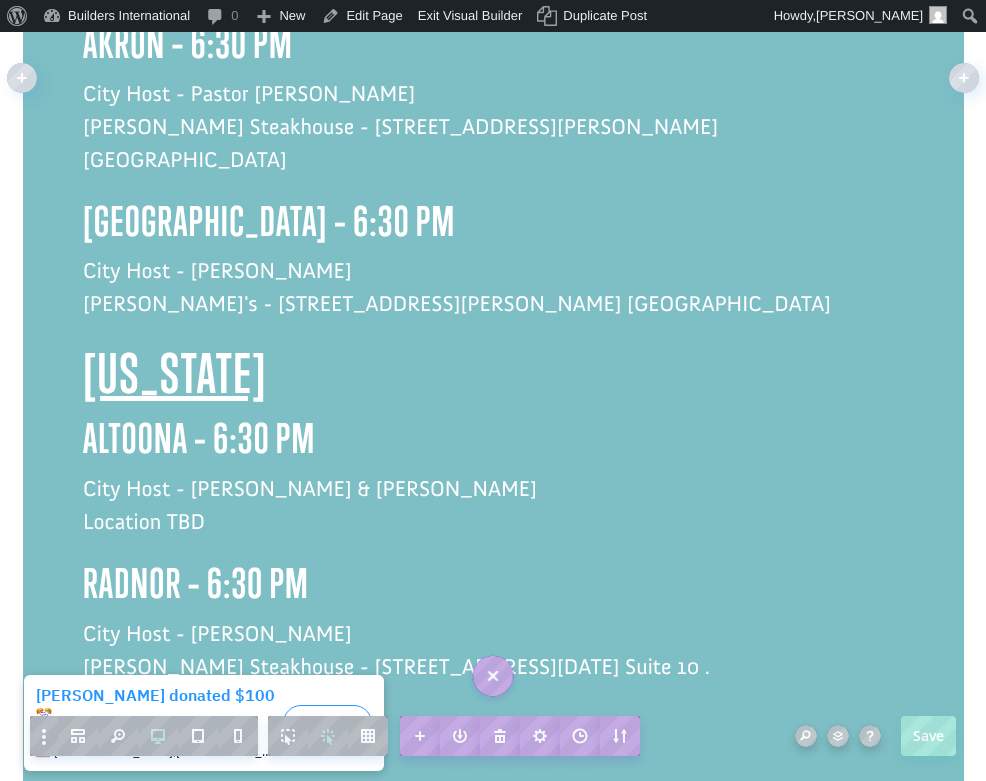 click on "City Host - Dan Desrosiers Fleming's Steakhouse - 555 Easter Lancaster Ave. Suite 10 . Akron" at bounding box center (493, 677) 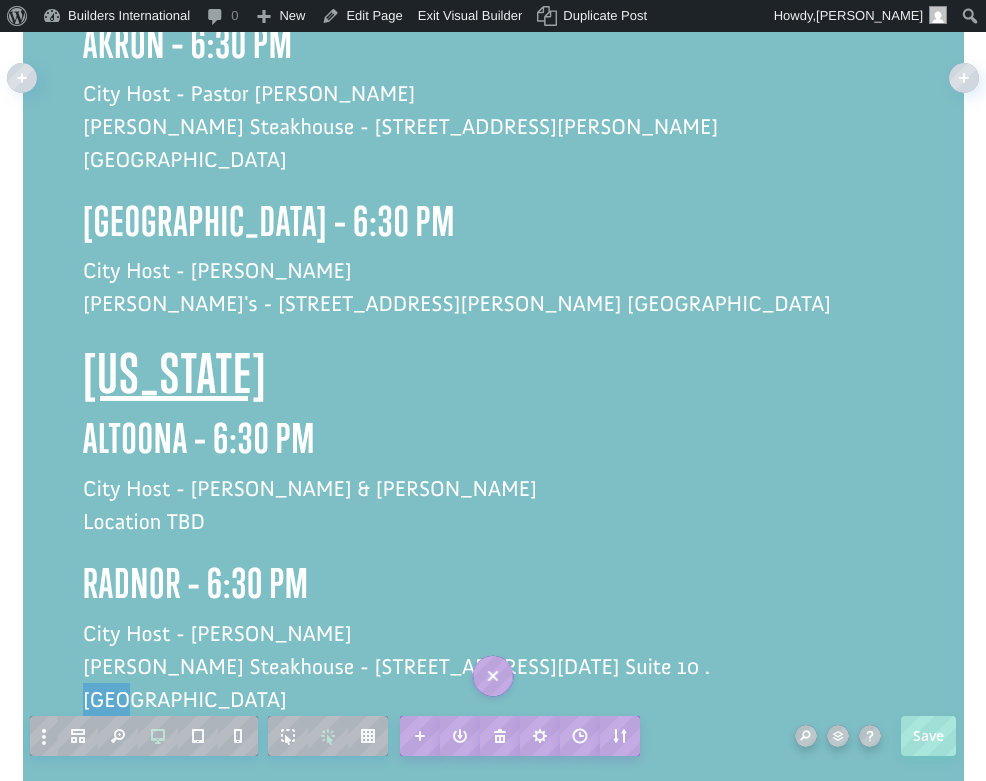 drag, startPoint x: 681, startPoint y: 561, endPoint x: 635, endPoint y: 558, distance: 46.09772 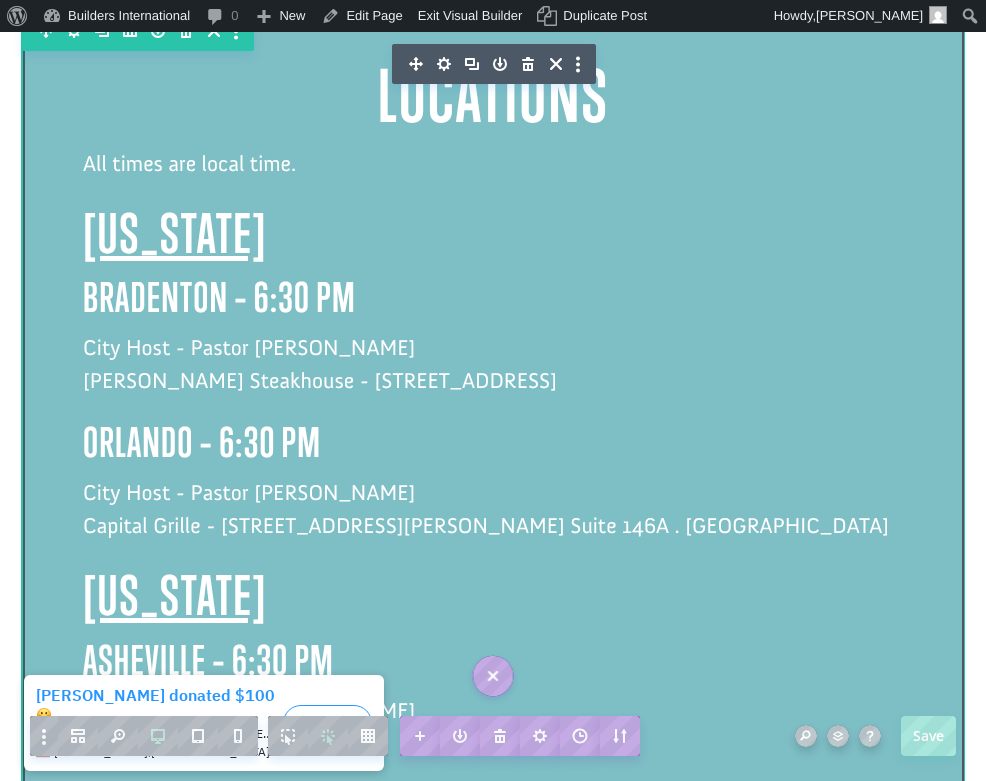 scroll, scrollTop: 1895, scrollLeft: 0, axis: vertical 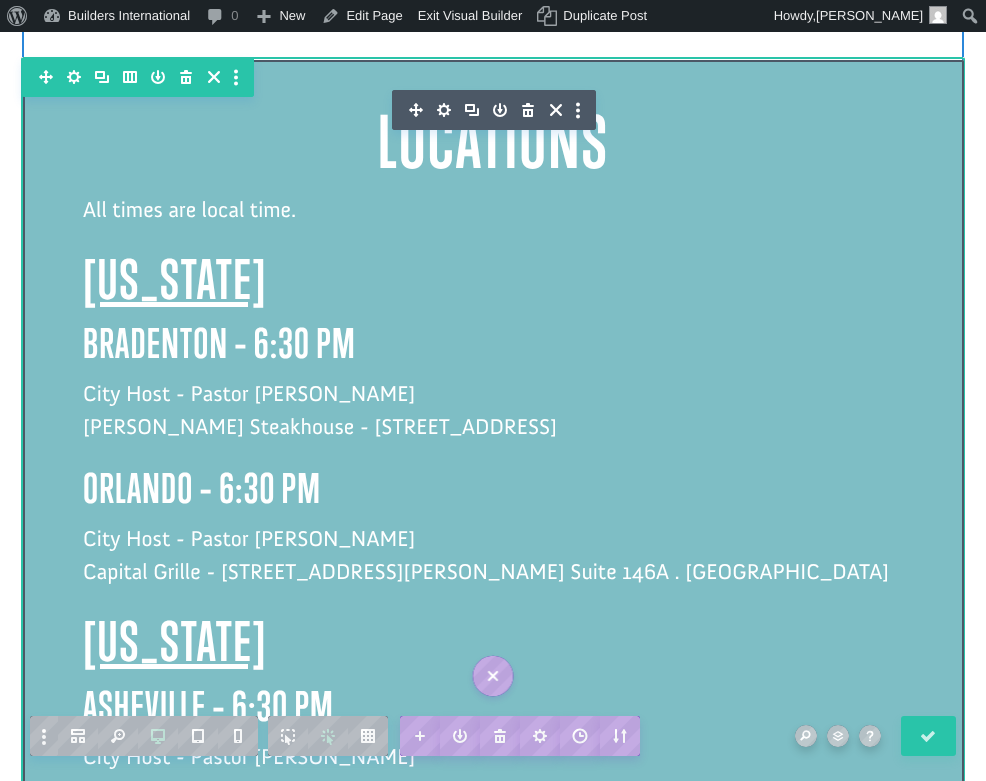 drag, startPoint x: 635, startPoint y: 353, endPoint x: 92, endPoint y: 209, distance: 561.76953 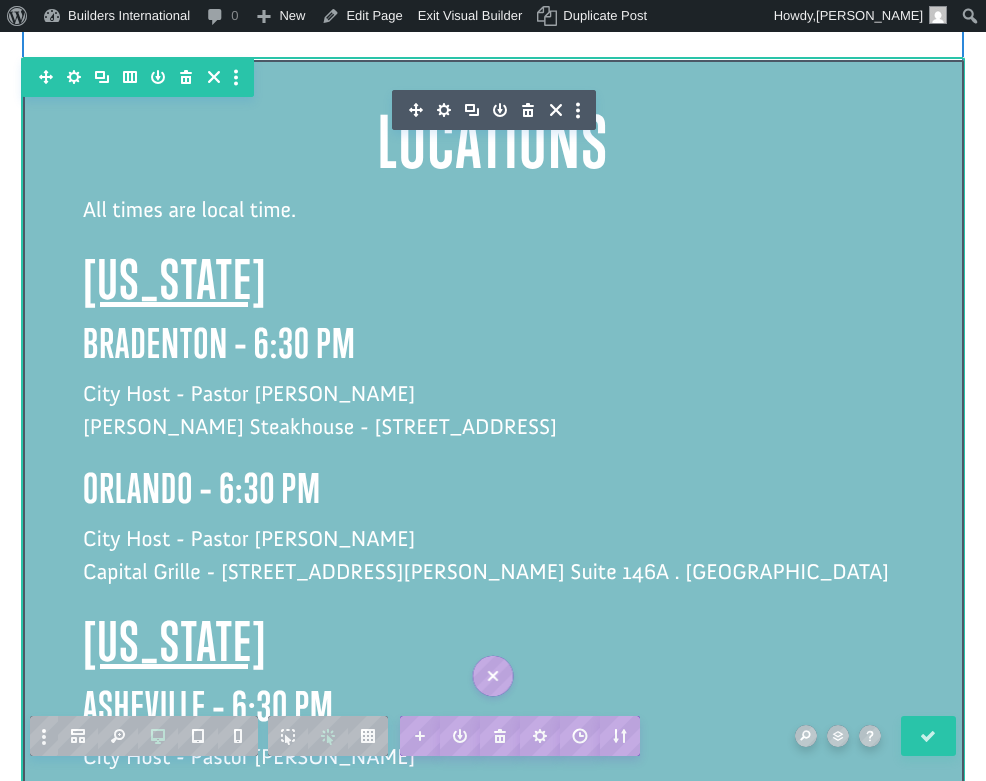 click on "All times are local time. Florida Bradenton – 6:30 PM City Host - Pastor Scott Young Fleming's Steakhouse - 8306 Tourist Center Dr . Bradenton orlando – 6:30 PM City Host - Pastor Jamie Stewart Capital Grille - 4200 Conroy Rd . Suite 146A . Orlando North Carolina Asheville – 6:30 PM City Host - Pastor Dema Barishnikov Luminosa - 8306 Tourist Center Dr . Asheville New Jersey Jersey City – 6:30 PM City Host - Pastor JohnPaul Mansour Ruth's Chris Steakhouse - 499 Washington Blvd . Jersey City Parsippany – 6:30 PM City Host - Pastor Jason James Capital Grille - 10 Dryden Way . Parsippany ohio Akron – 6:30 PM City Host - Pastor Greg Ebie Fleming's Steakhouse - 4000 Medina Rd . Akron Cincinnati – 6:30 PM City Host - Joe Denbrow Eddie Merlot's - 10808 Montgomery Rd . Cincinnati pennsylvania altoona – 6:30 PM City Host - Leroy & Deon Allison Location TBD Radnor – 6:30 PM City Host - Dan Desrosiers Fleming's Steakhouse - 555 Easter Lancaster Ave. Suite 10 . Radnor" at bounding box center (493, 1087) 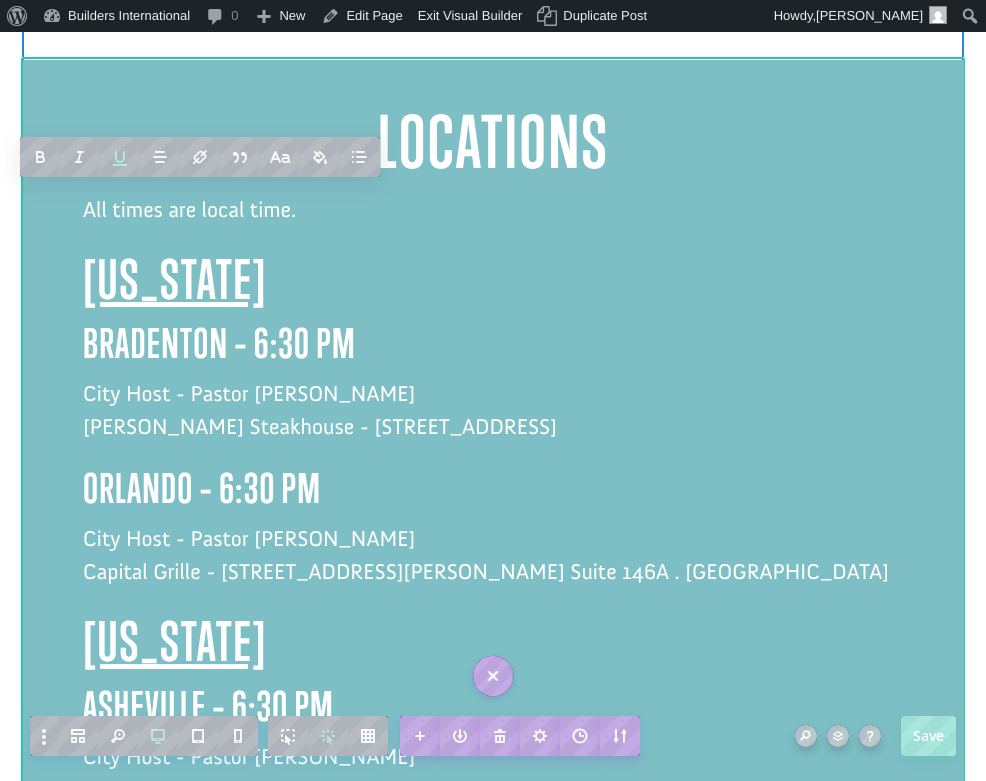 click on "City Host - Pastor Jamie Stewart Capital Grille - 4200 Conroy Rd . Suite 146A . Orlando" at bounding box center [493, 566] 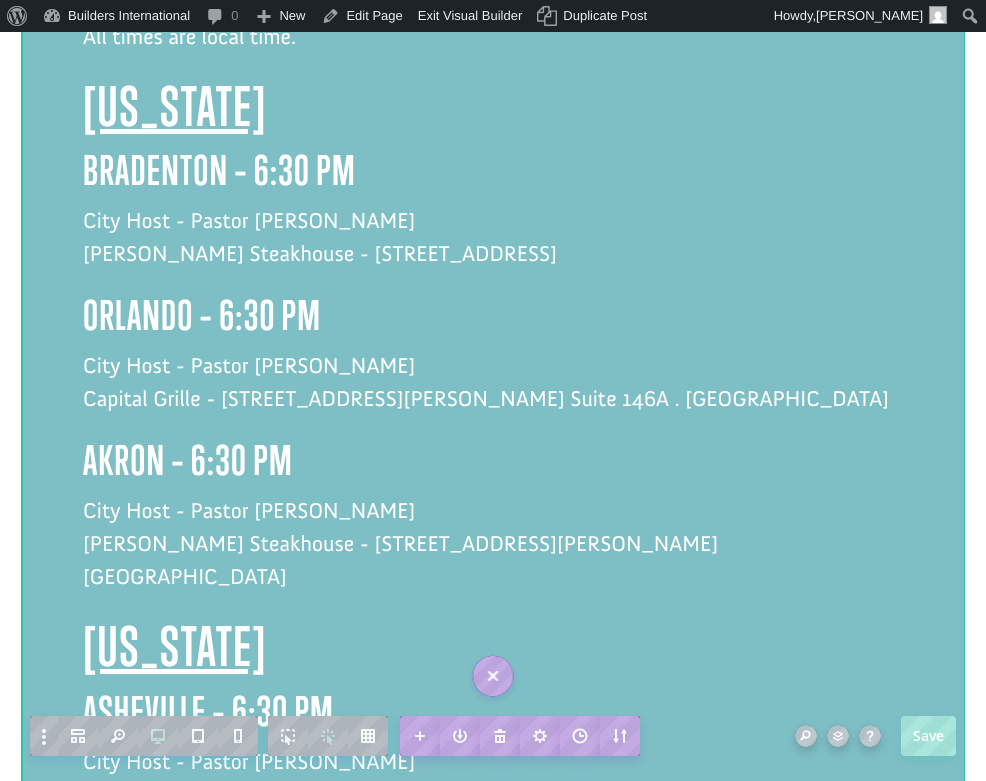 scroll, scrollTop: 2076, scrollLeft: 0, axis: vertical 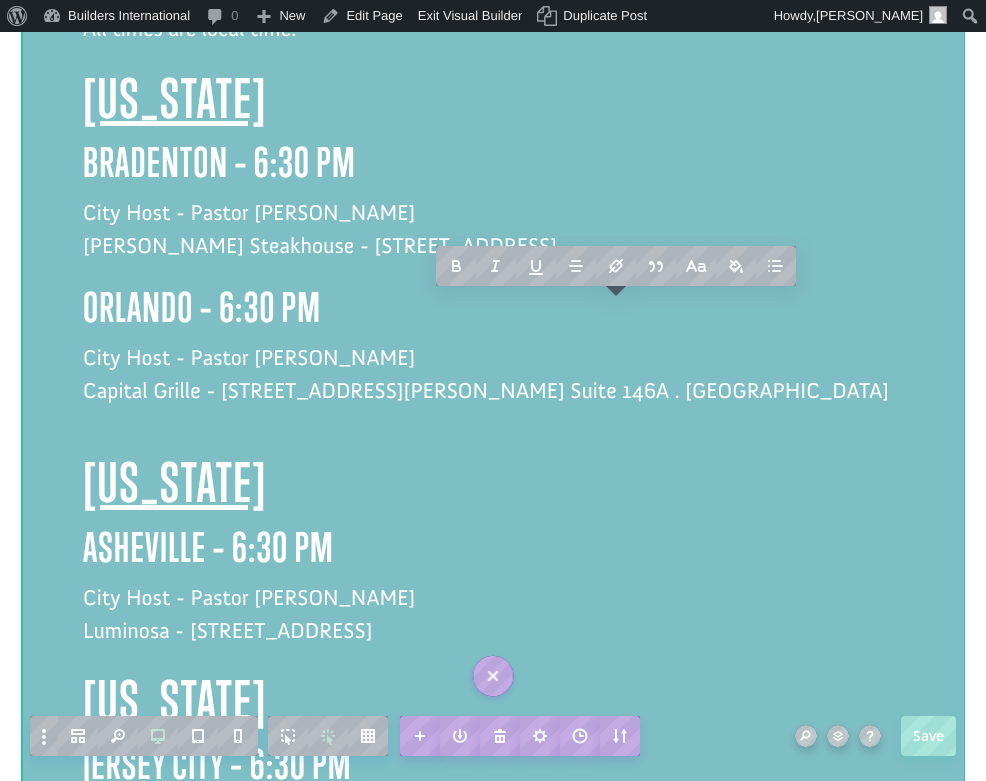 copy on "North Carolina Asheville – 6:30 PM City Host - Pastor Dema Barishnikov Luminosa - 8306 Tourist Center Dr . Asheville" 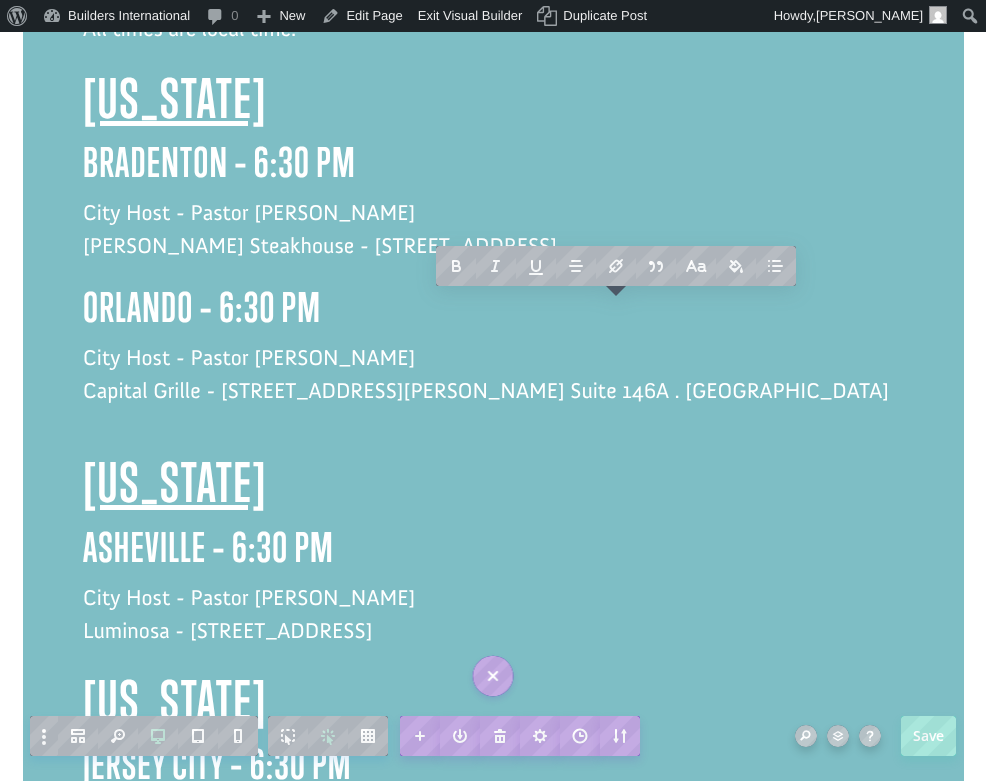 click 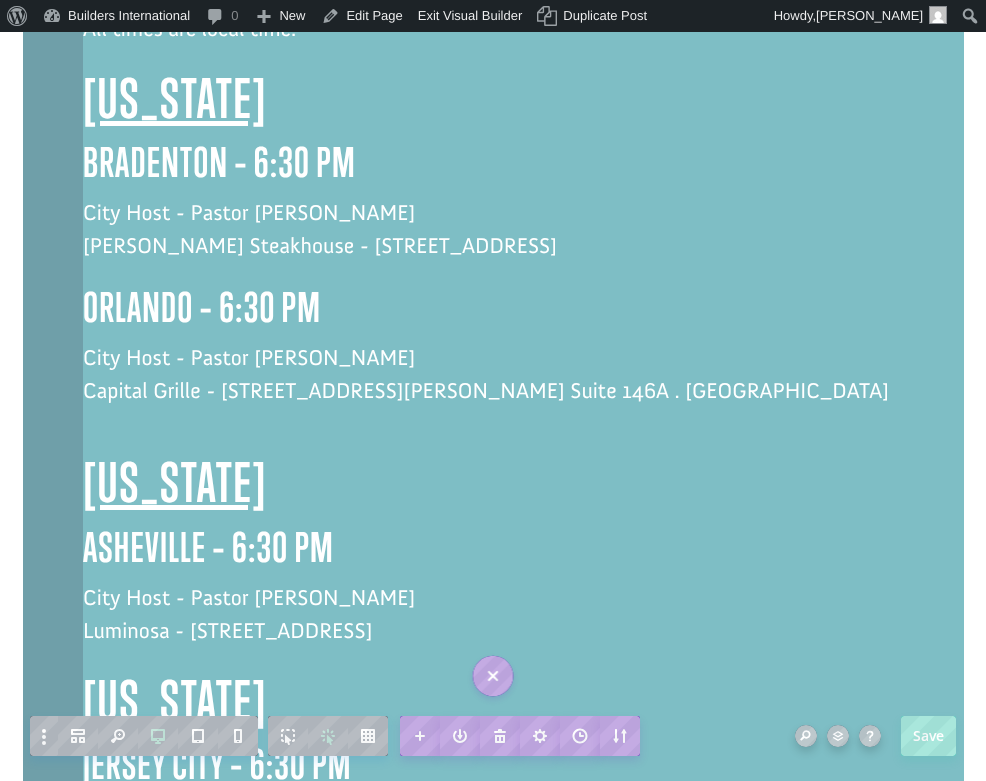 click 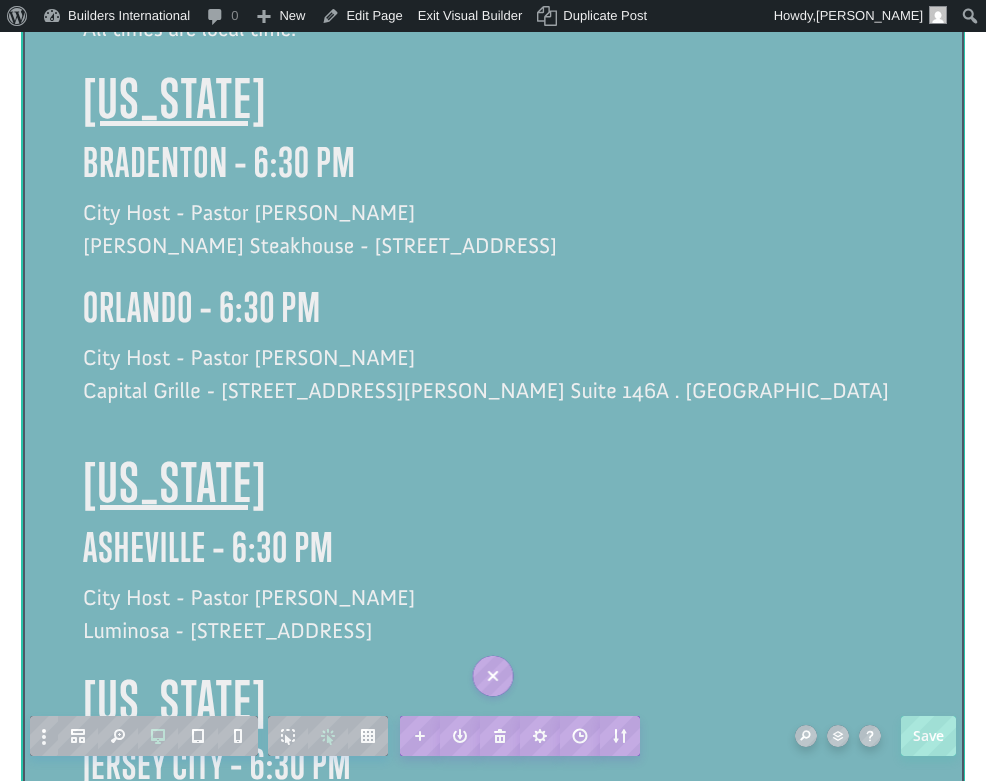 click 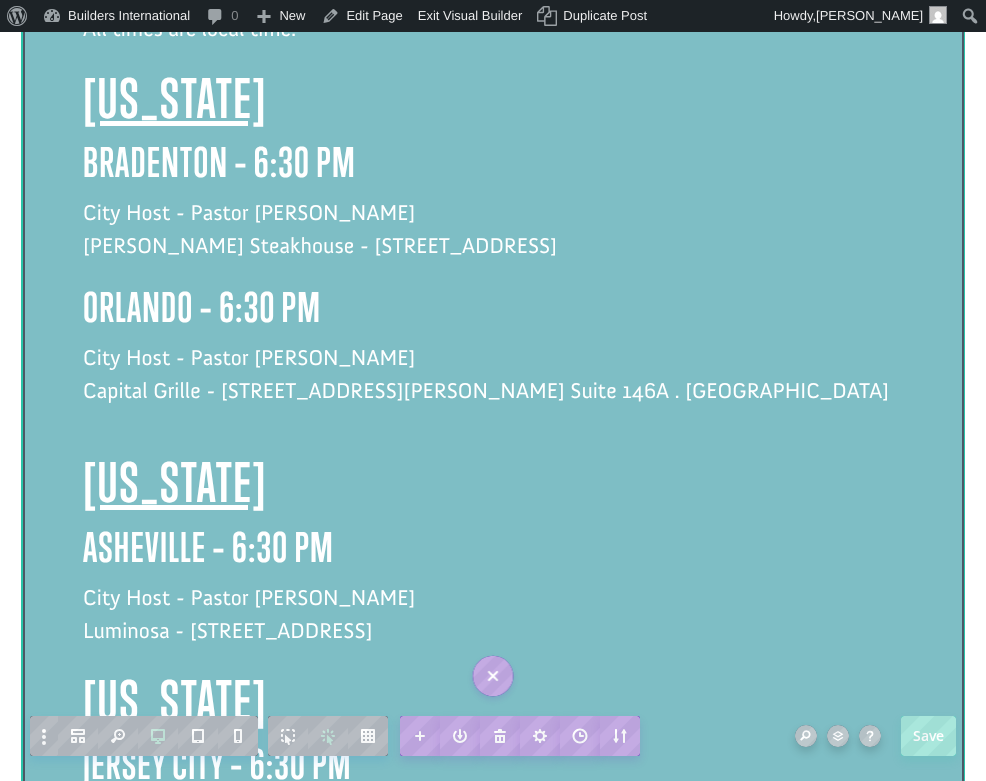 click on "City Host - Pastor Jamie Stewart Capital Grille - 4200 Conroy Rd . Suite 146A . Orlando" at bounding box center [493, 385] 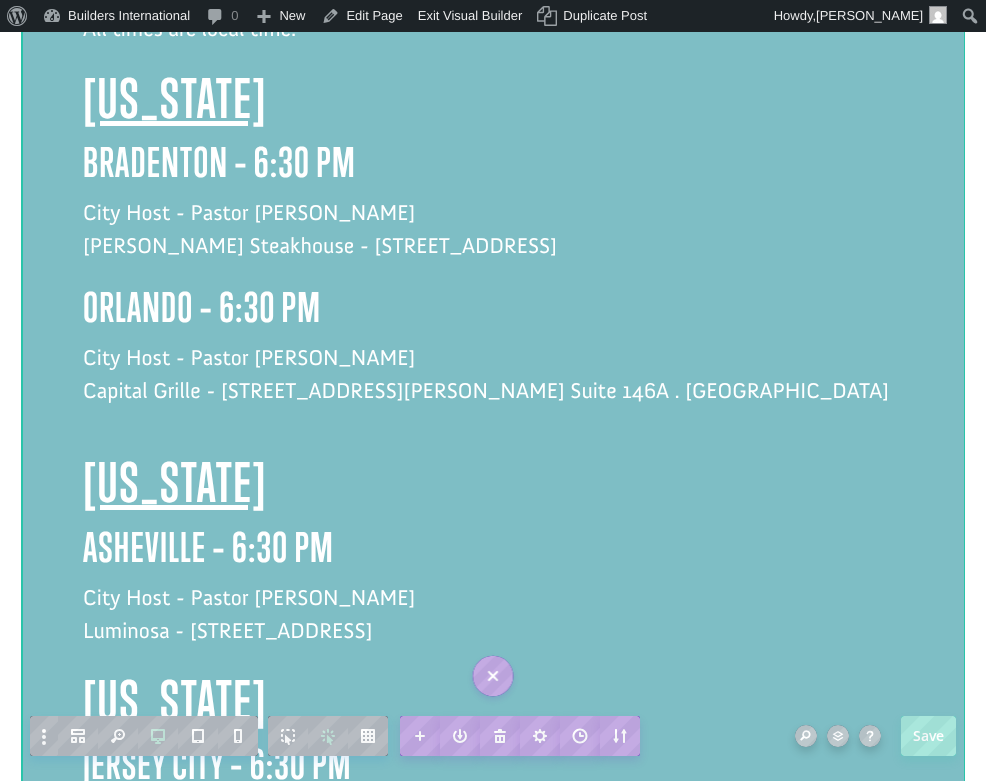 click on "City Host - Pastor Jamie Stewart Capital Grille - 4200 Conroy Rd . Suite 146A . Orlando" at bounding box center (493, 385) 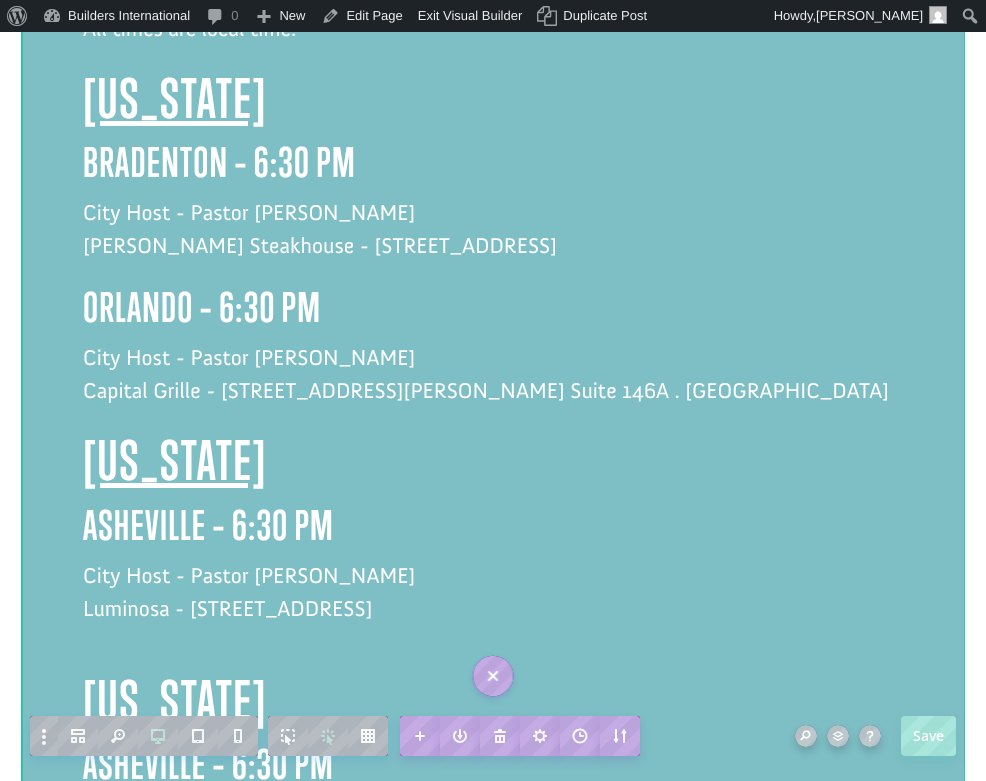 drag, startPoint x: 363, startPoint y: 380, endPoint x: 121, endPoint y: 367, distance: 242.34892 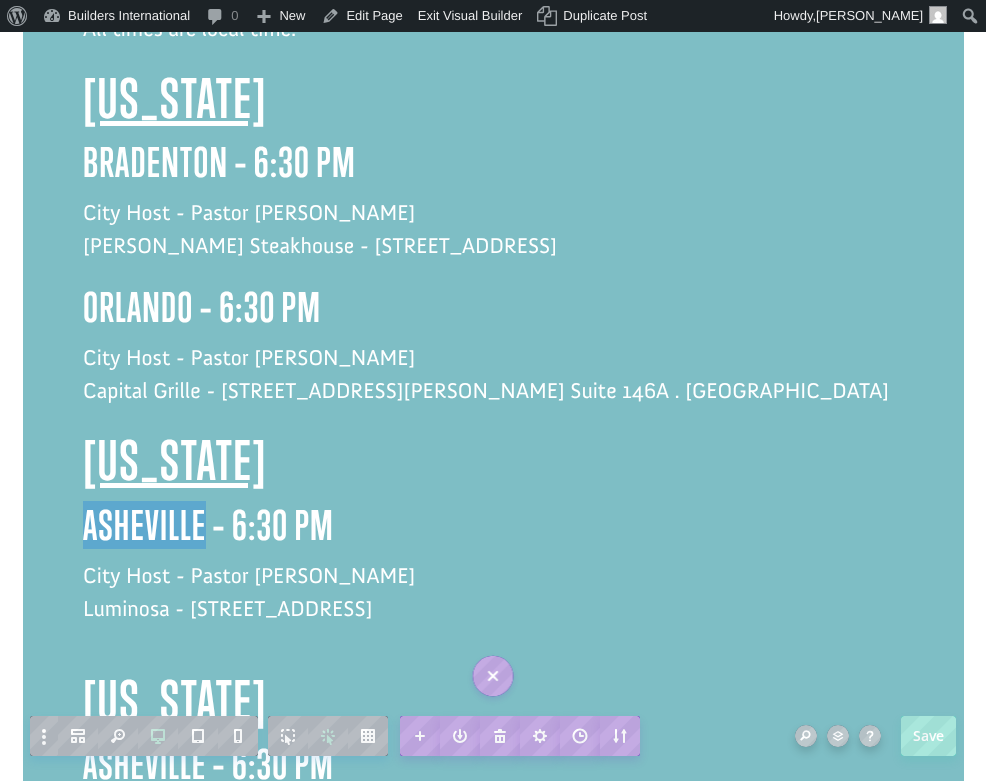 drag, startPoint x: 202, startPoint y: 445, endPoint x: 87, endPoint y: 449, distance: 115.06954 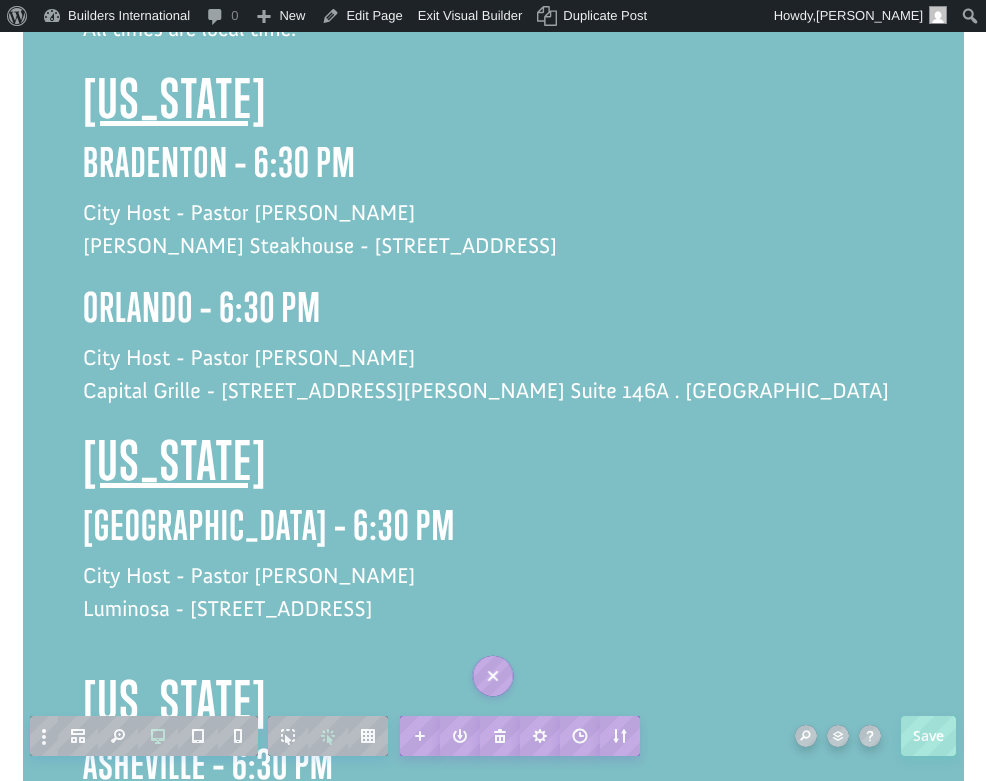 click on "City Host - Pastor Dema Barishnikov Luminosa - 8306 Tourist Center Dr . Asheville" at bounding box center (493, 603) 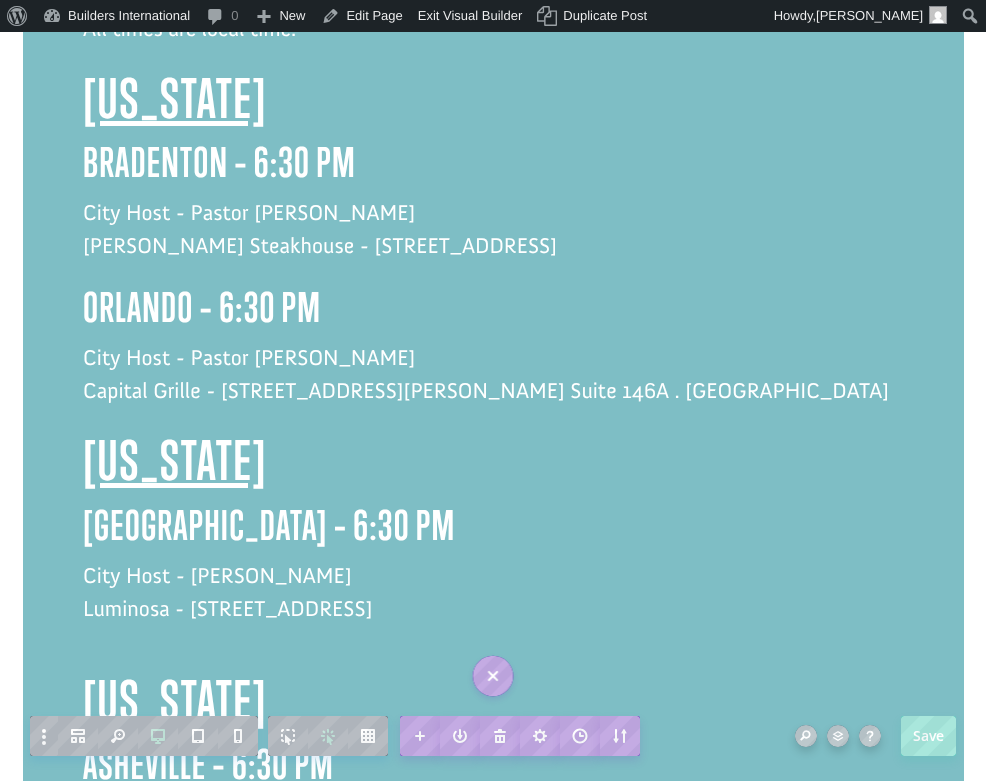 click on "City Host - Joe Gies Luminosa - 8306 Tourist Center Dr . Asheville" at bounding box center (493, 603) 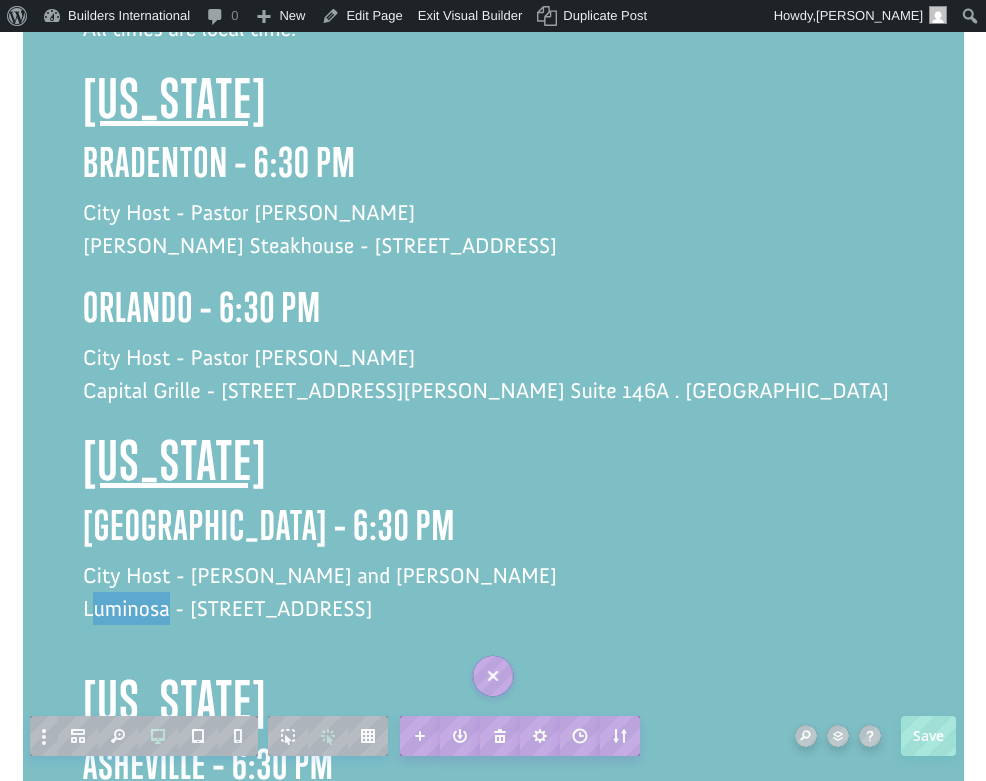 drag, startPoint x: 168, startPoint y: 539, endPoint x: 91, endPoint y: 541, distance: 77.02597 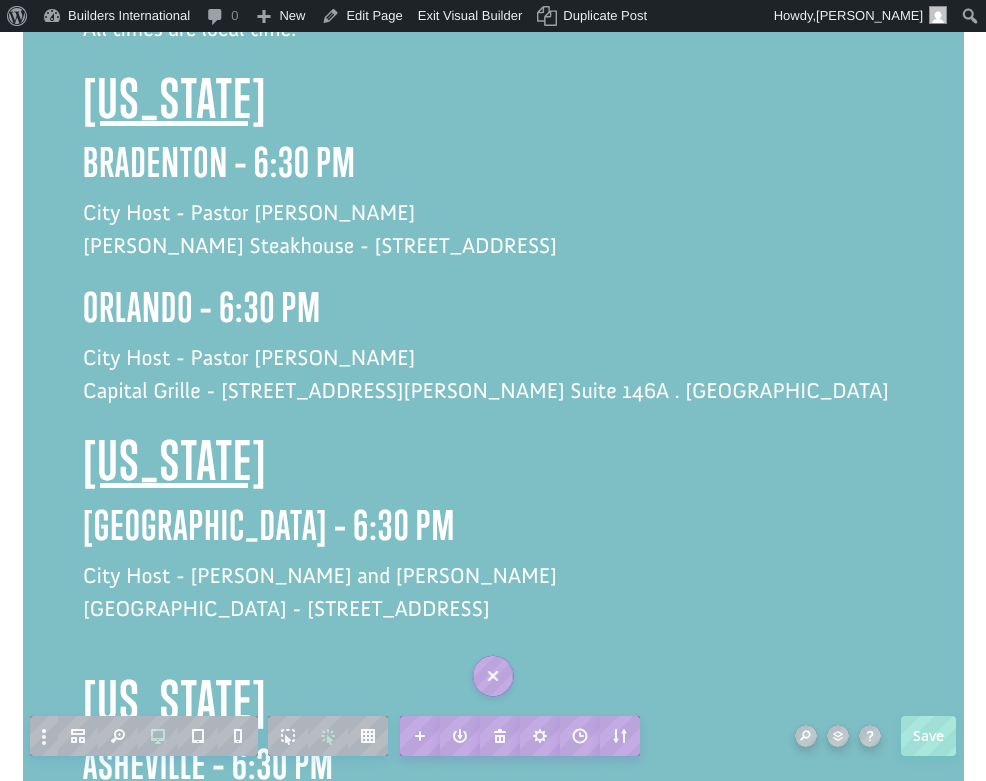 drag, startPoint x: 593, startPoint y: 536, endPoint x: 387, endPoint y: 538, distance: 206.0097 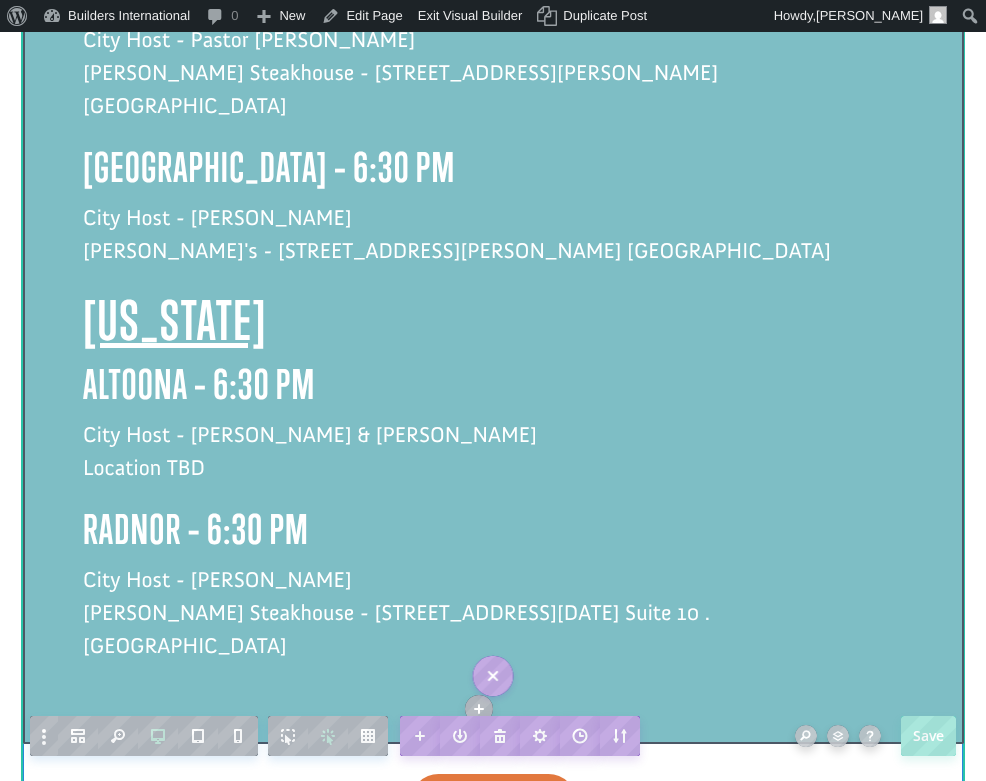 scroll, scrollTop: 3469, scrollLeft: 0, axis: vertical 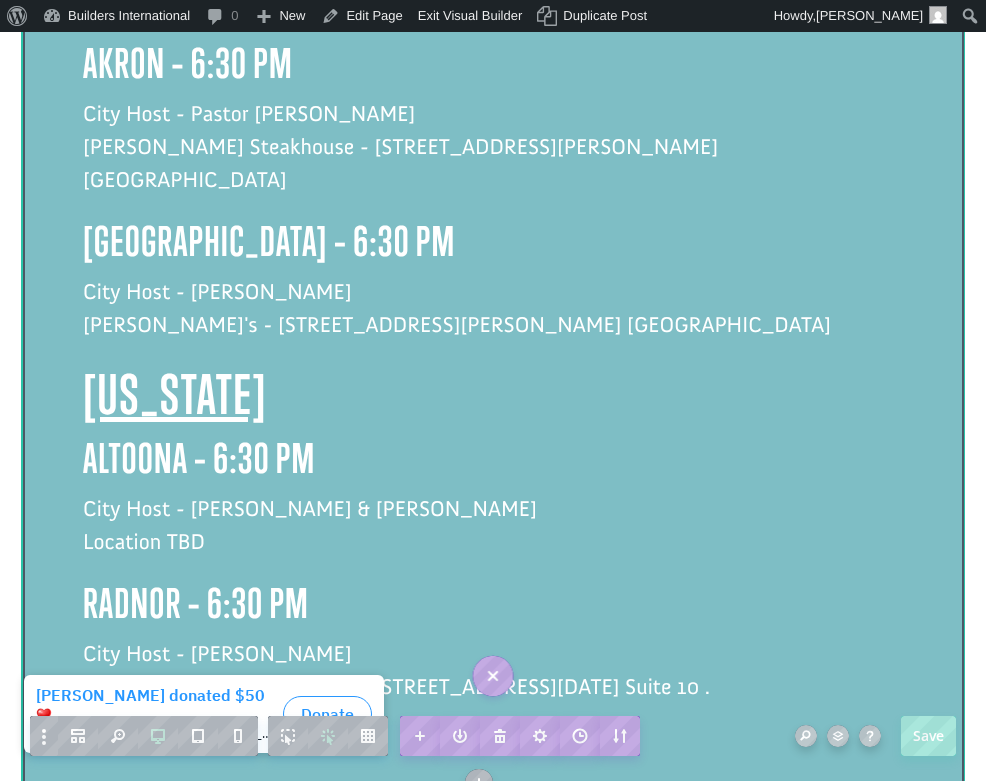 click on "City Host - Leroy & Deon Allison Location TBD" at bounding box center [493, 536] 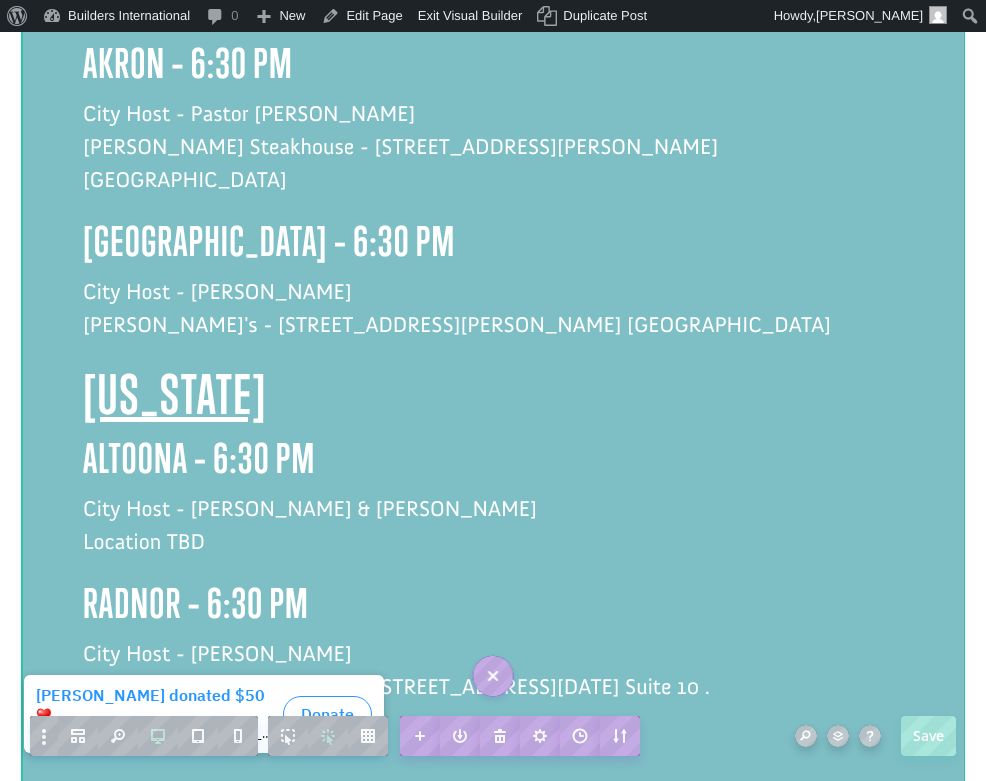click on "City Host - Leroy & Deon Allison Location TBD" at bounding box center [493, 536] 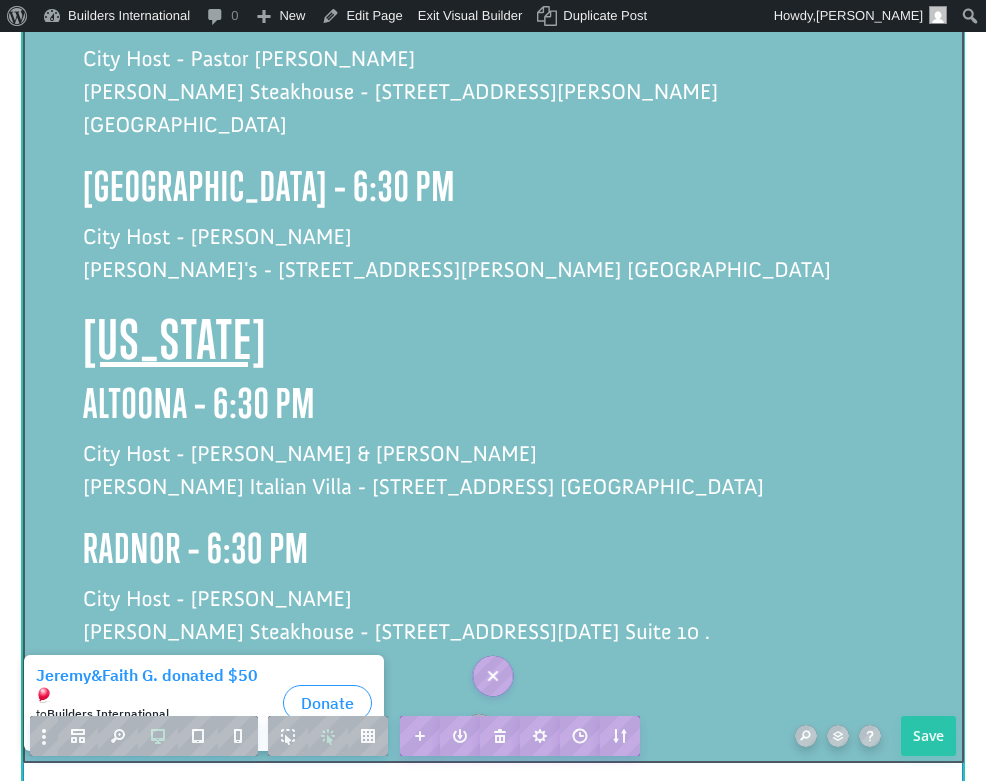 scroll, scrollTop: 3419, scrollLeft: 0, axis: vertical 